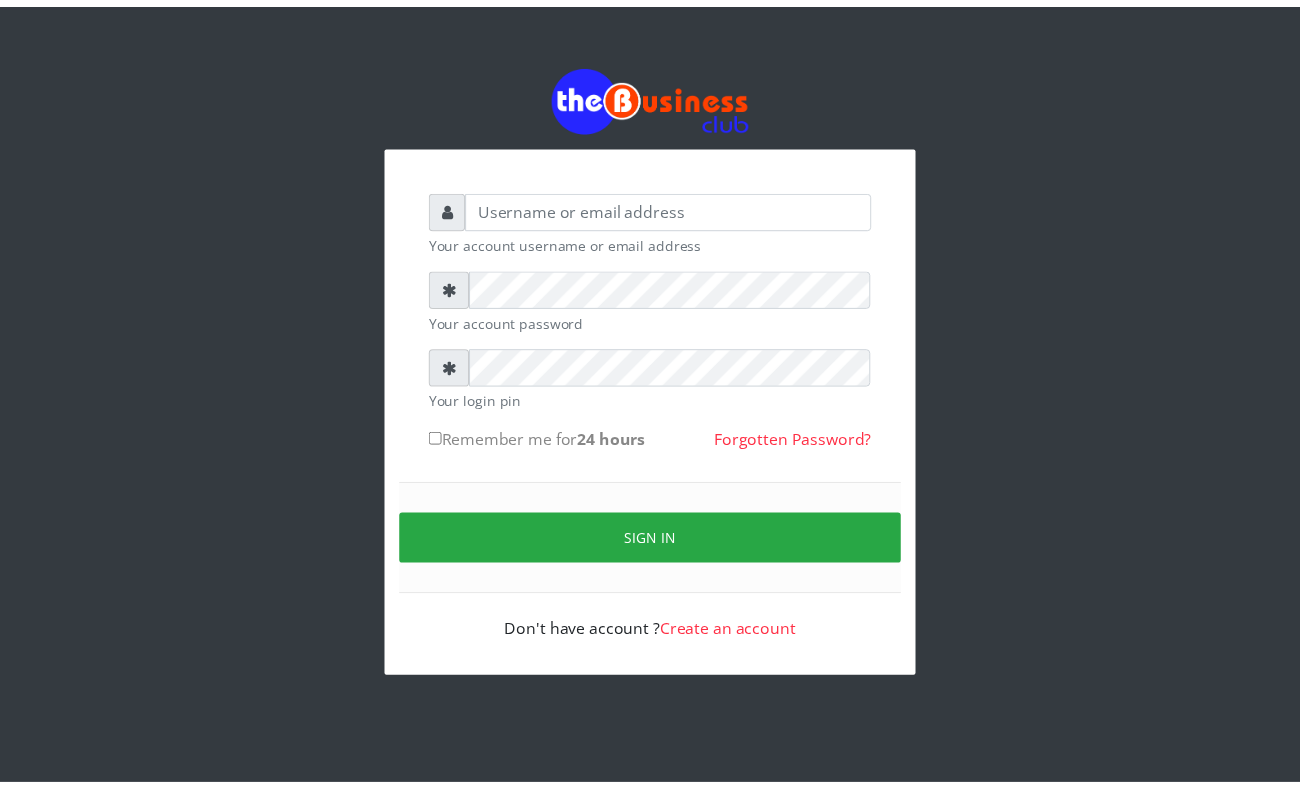 scroll, scrollTop: 0, scrollLeft: 0, axis: both 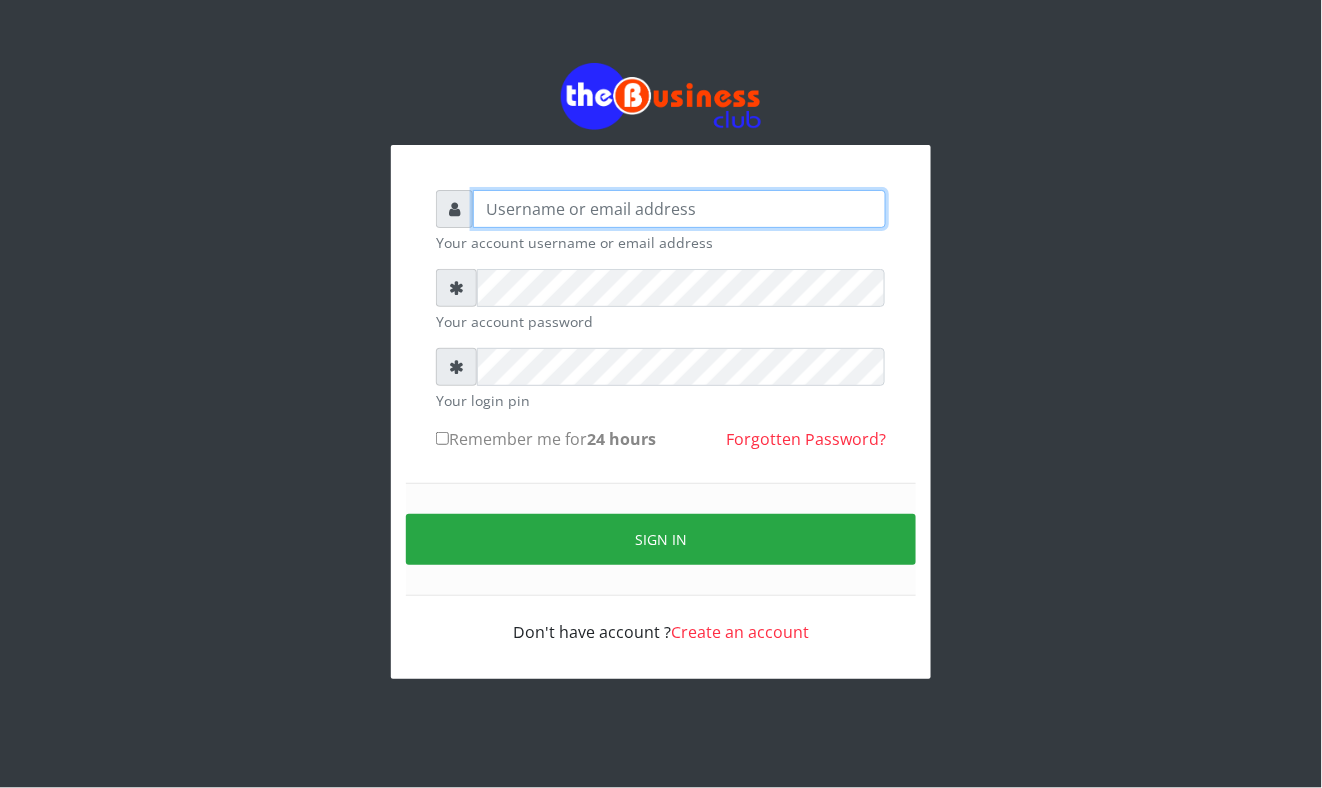type on "Mavincio" 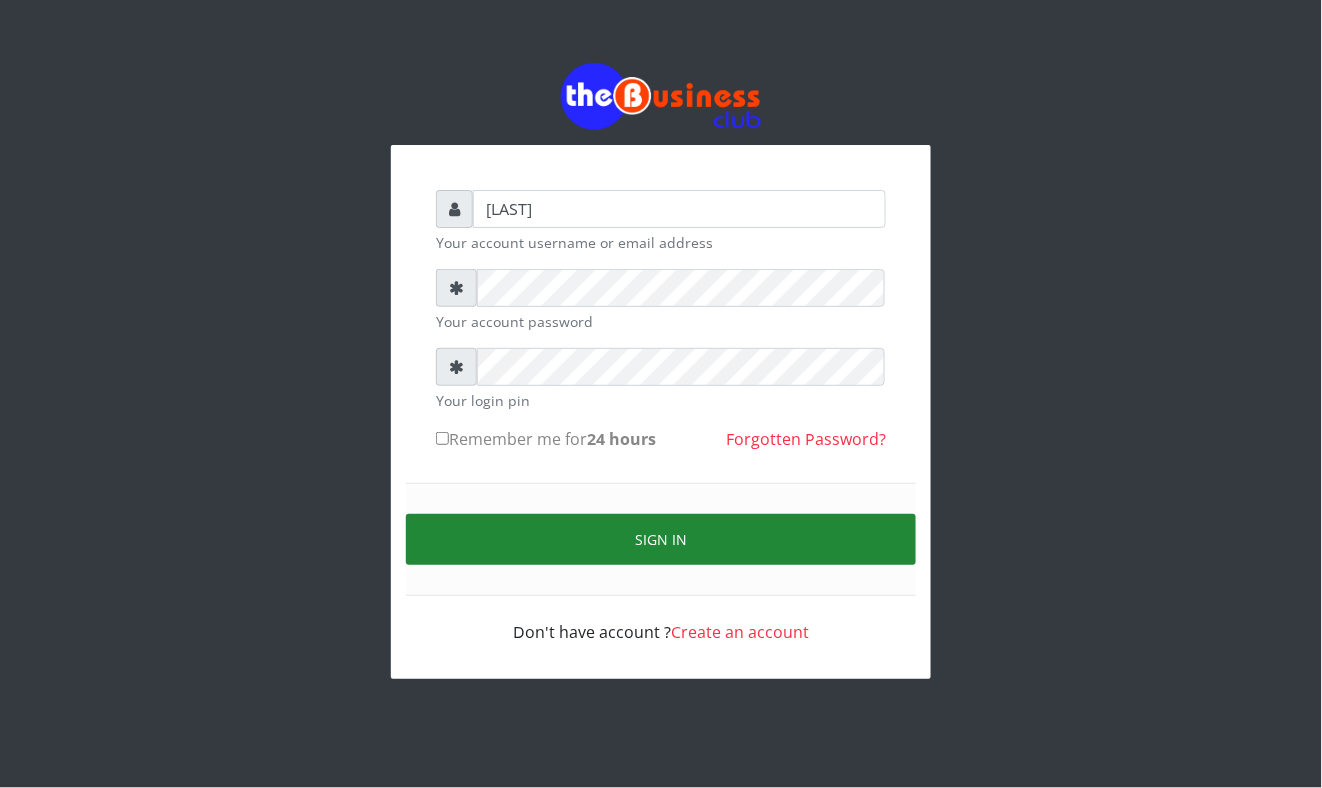 click on "Sign in" at bounding box center (661, 539) 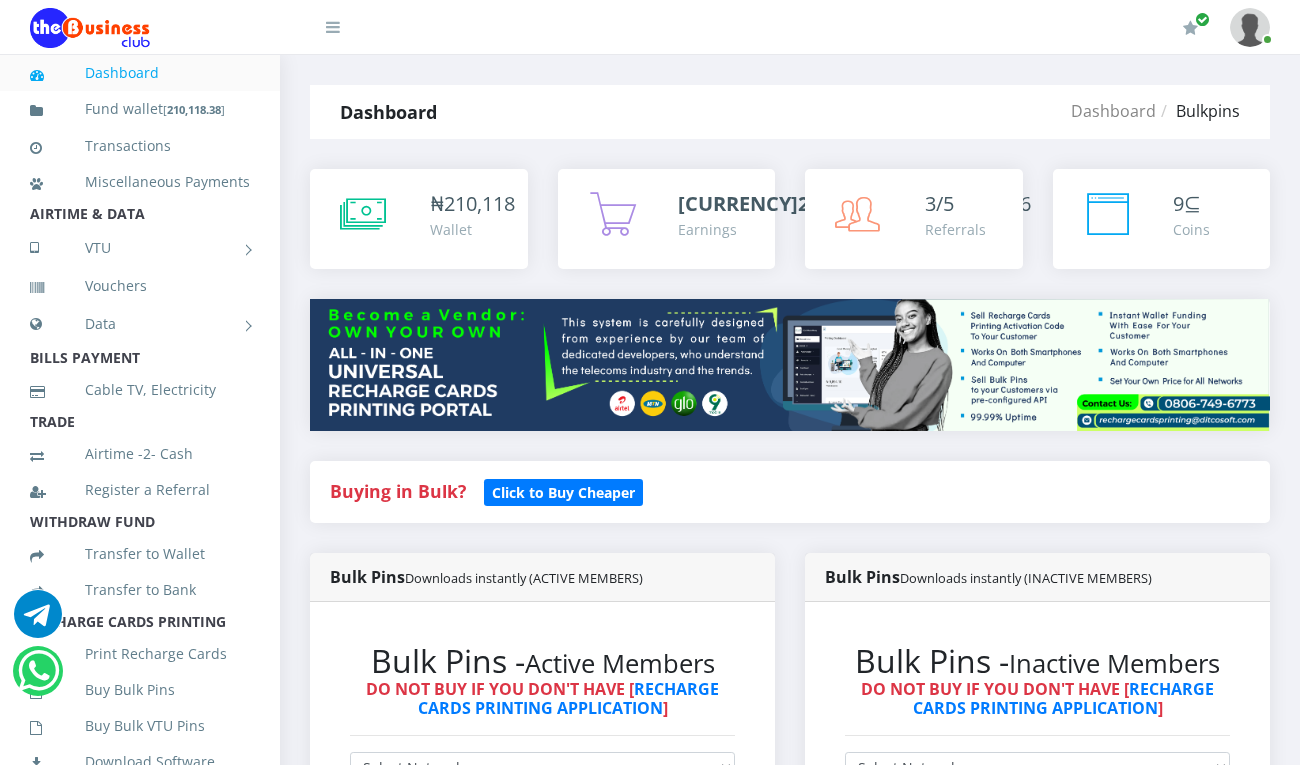 scroll, scrollTop: 0, scrollLeft: 0, axis: both 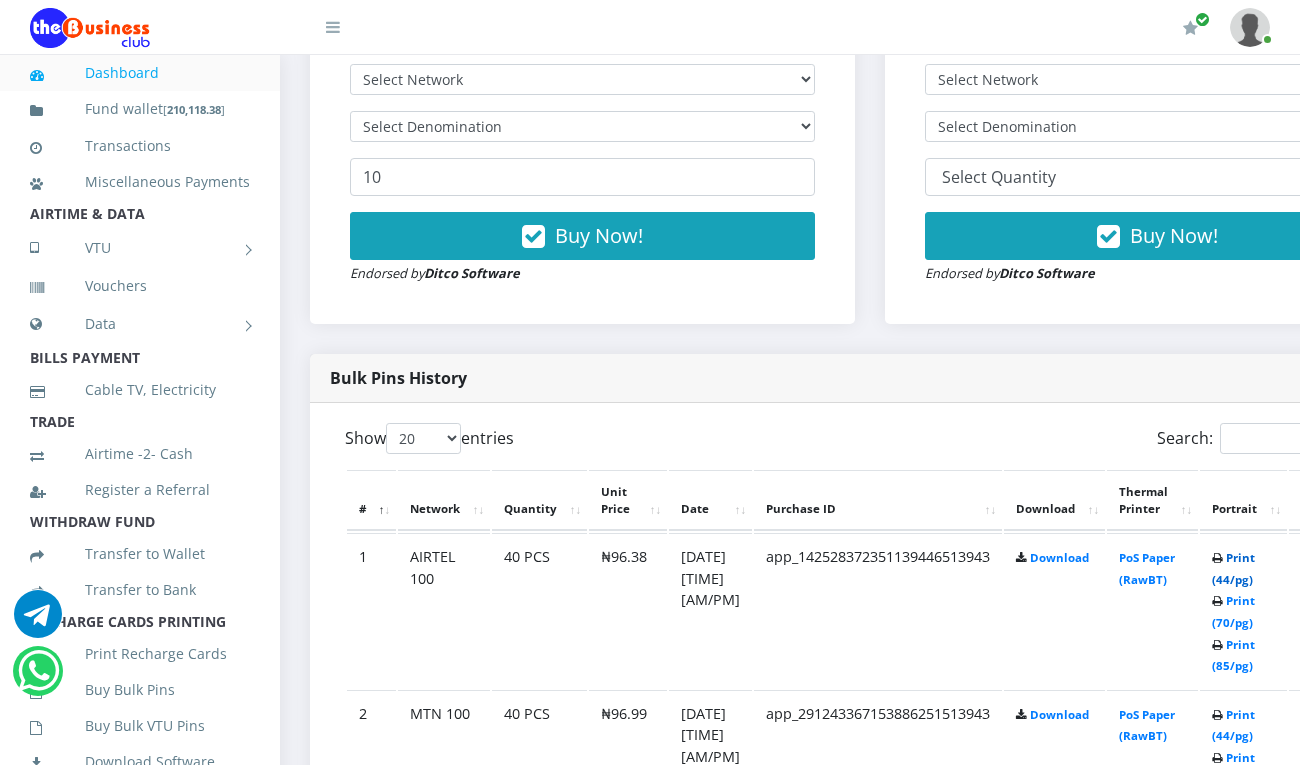 click on "Print (44/pg)" at bounding box center (1233, 568) 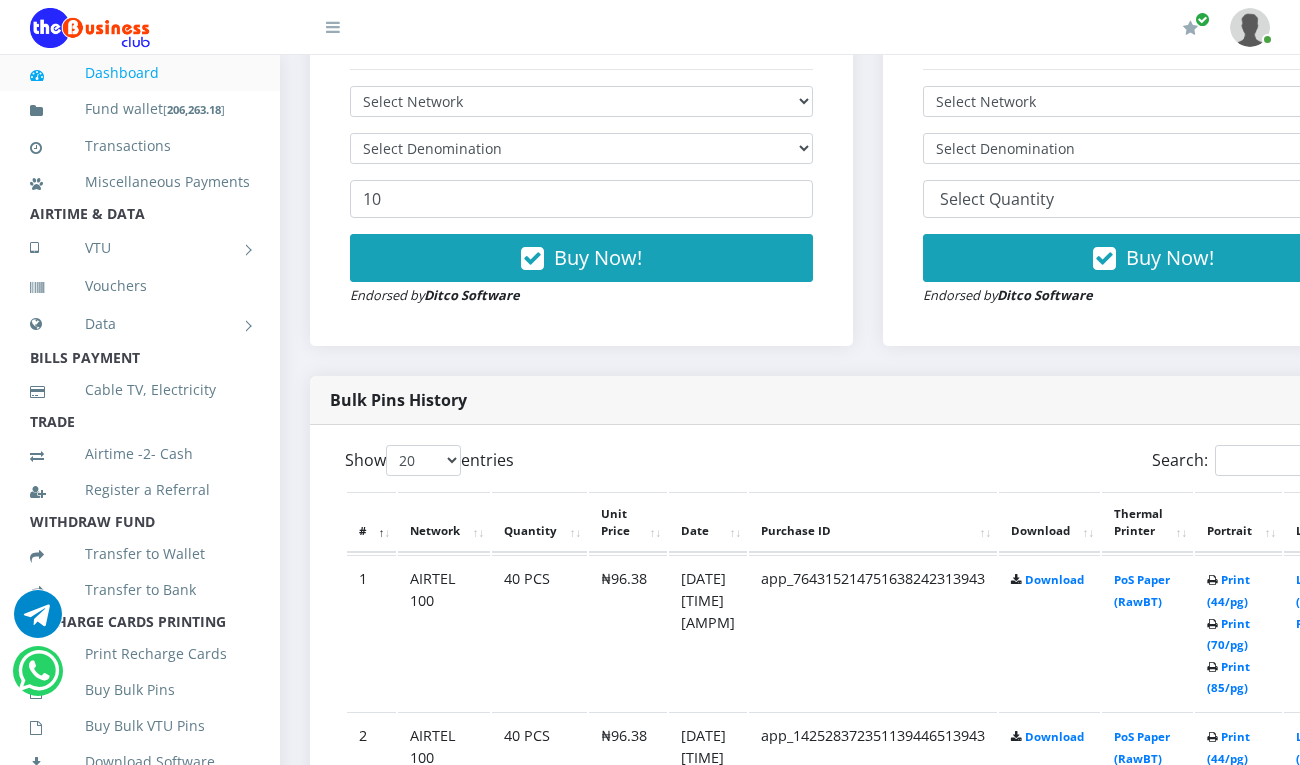 scroll, scrollTop: 0, scrollLeft: 0, axis: both 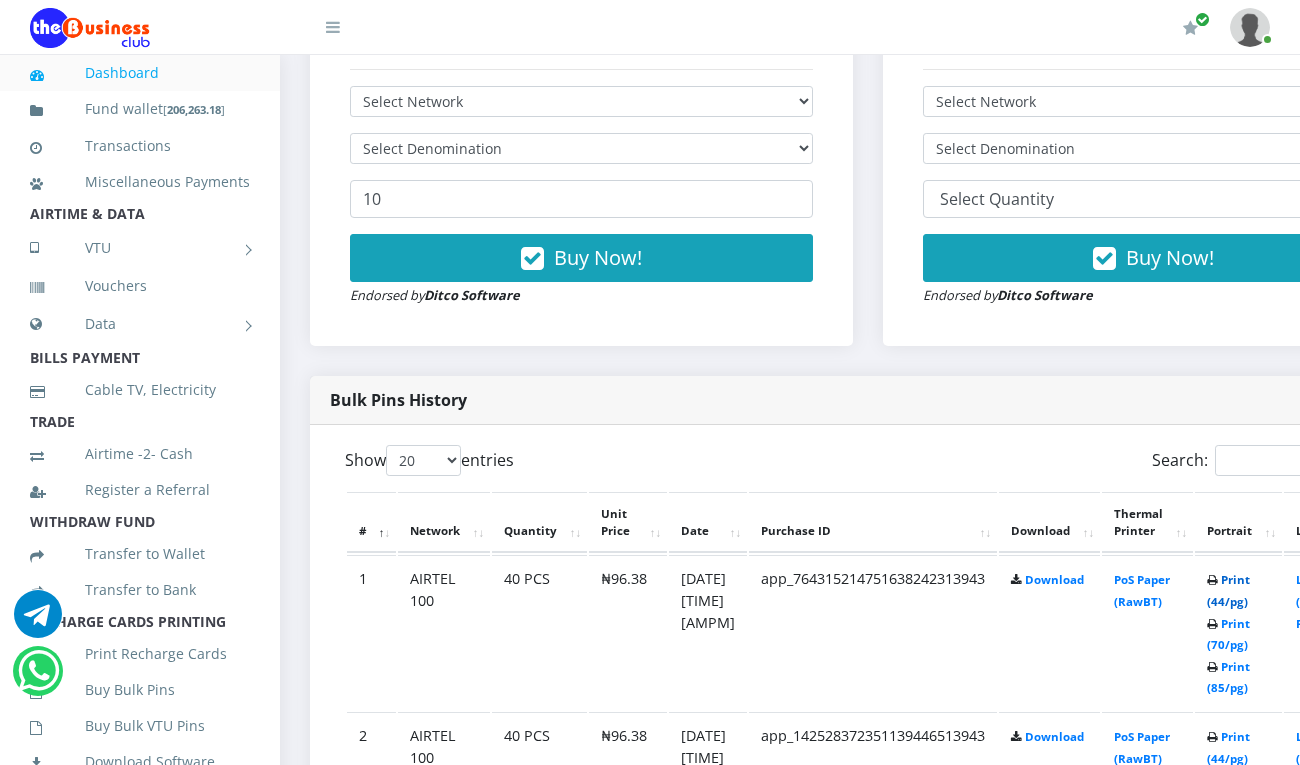 click on "Print (44/pg)" at bounding box center (1228, 590) 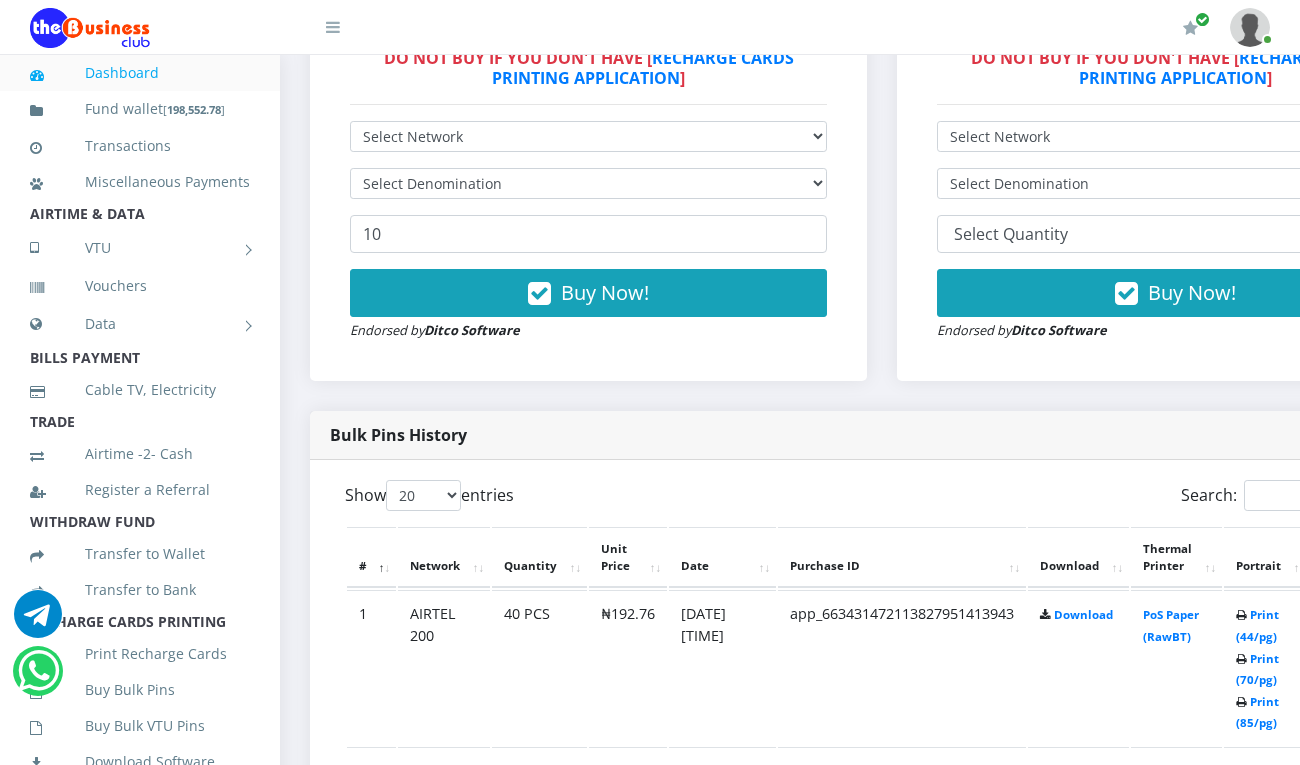 scroll, scrollTop: 0, scrollLeft: 0, axis: both 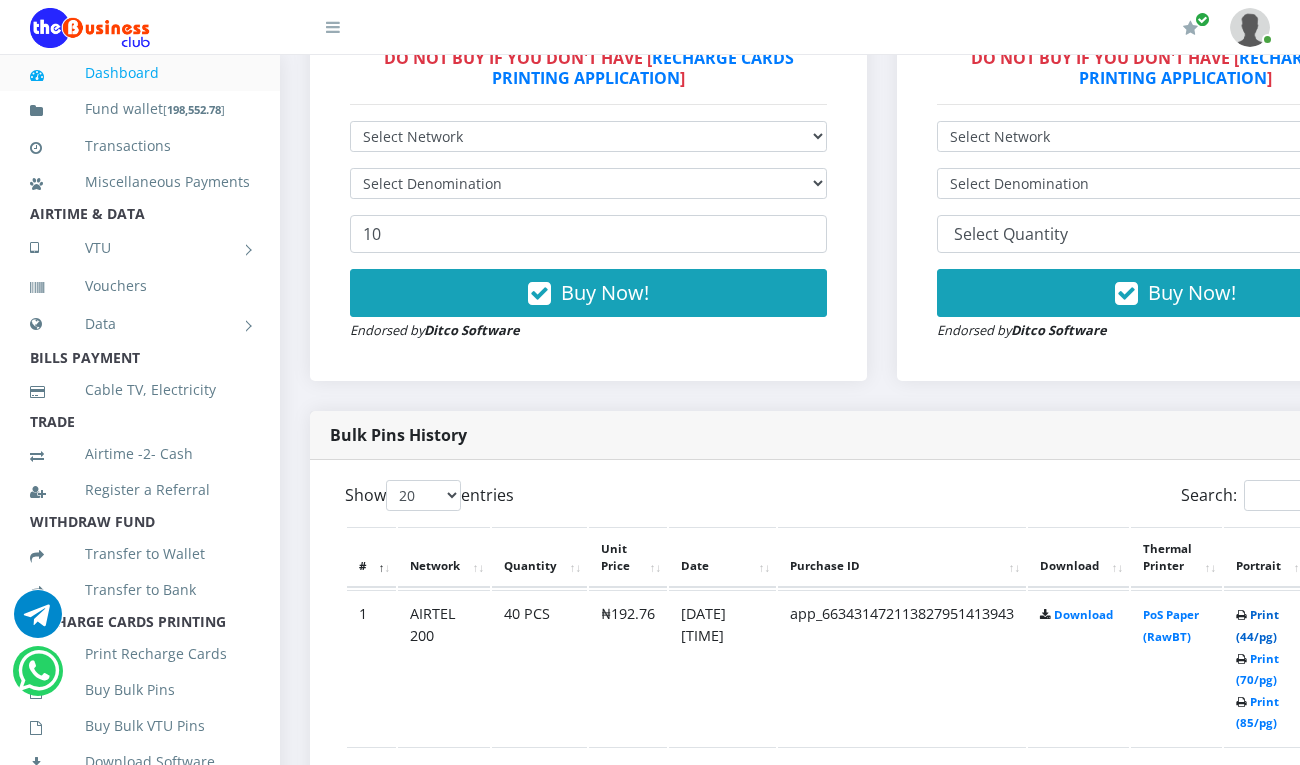 click on "Print (44/pg)" at bounding box center (1257, 625) 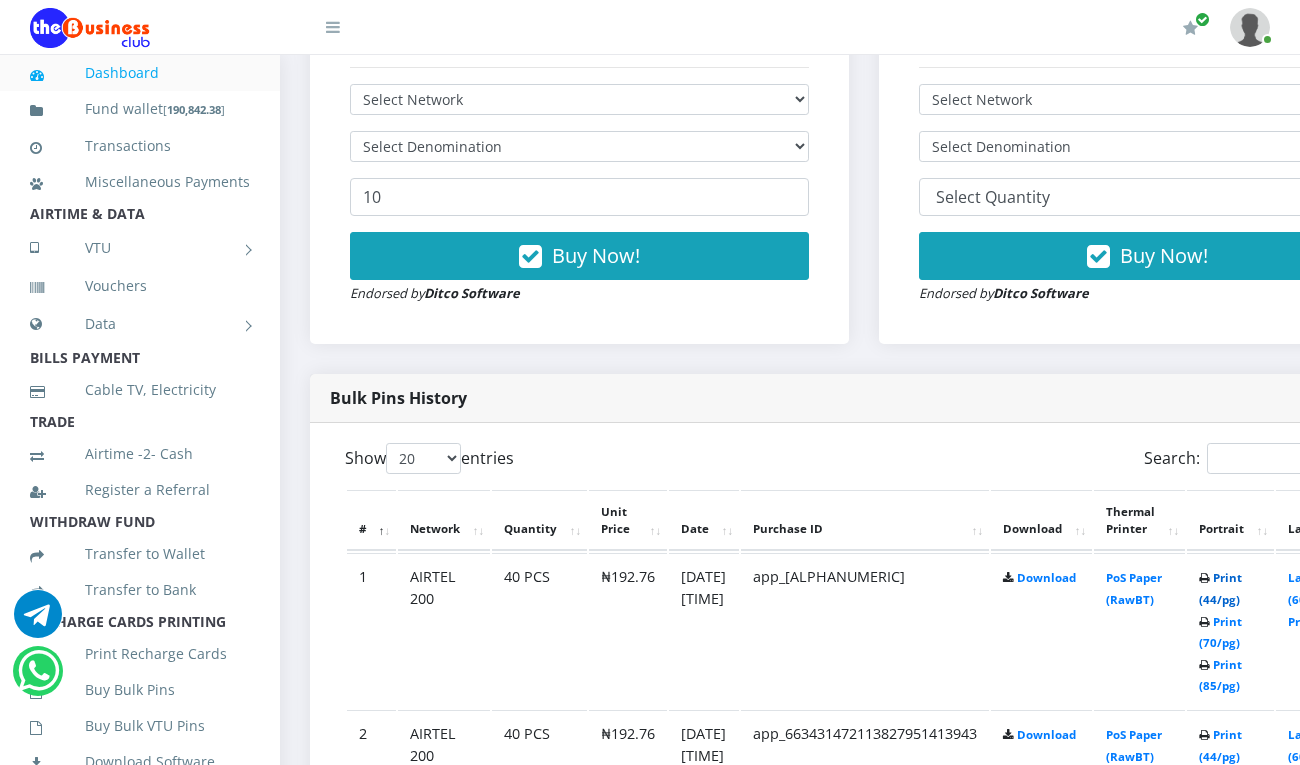 scroll, scrollTop: 0, scrollLeft: 0, axis: both 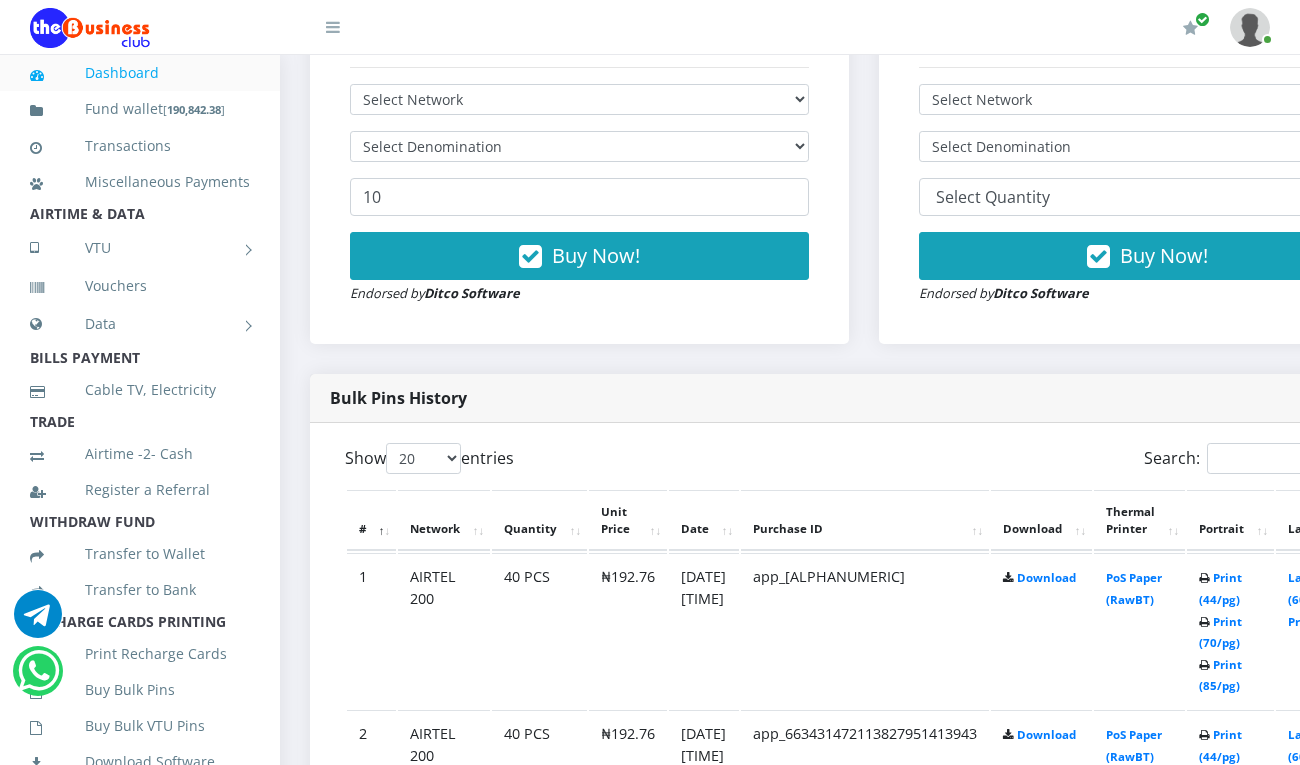 click on "Bulk Pins History" at bounding box center (863, 398) 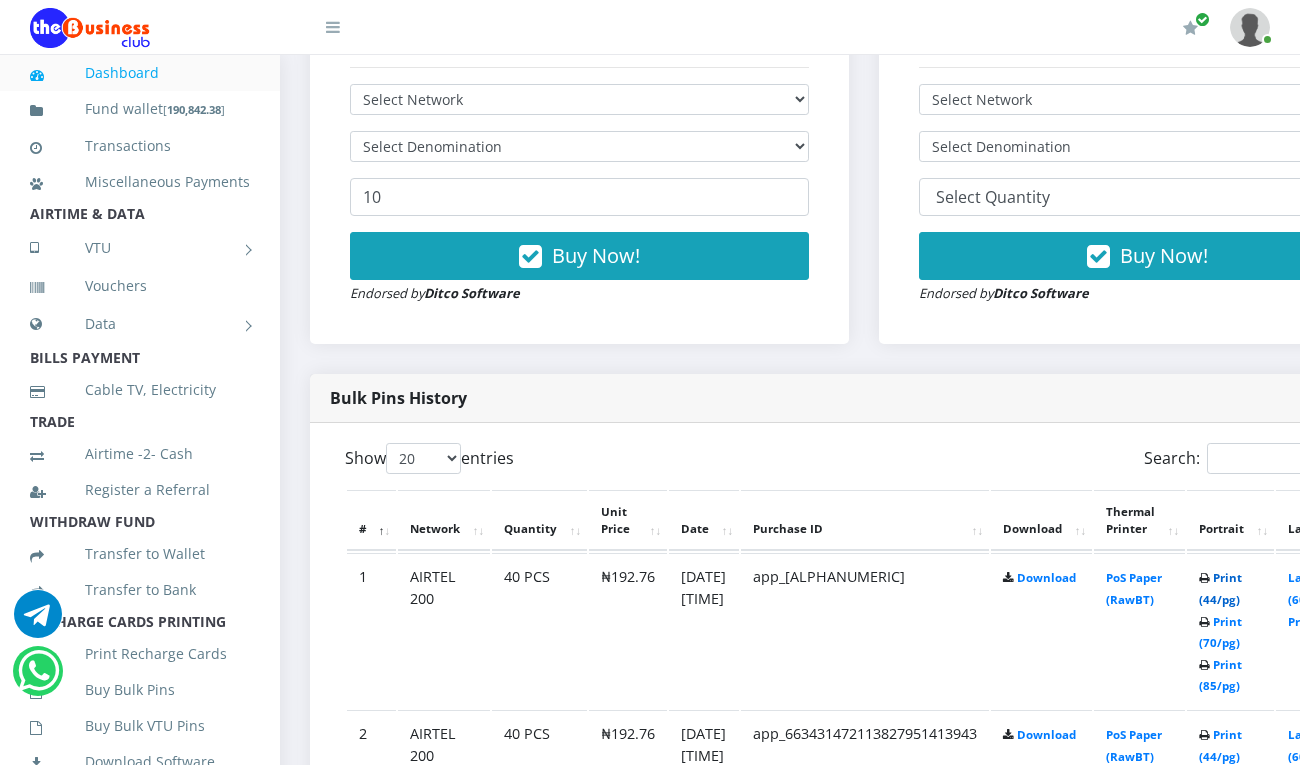 click on "Print (44/pg)" at bounding box center [1220, 588] 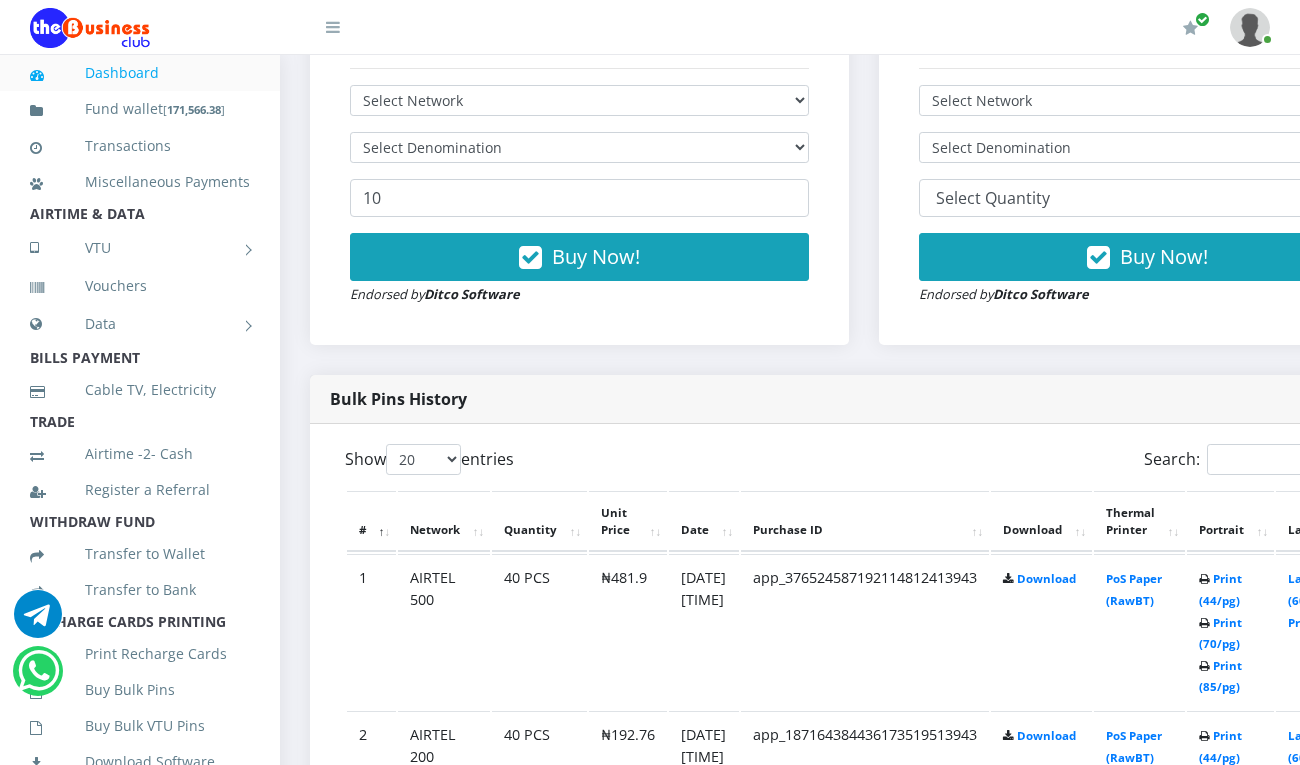 scroll, scrollTop: 0, scrollLeft: 0, axis: both 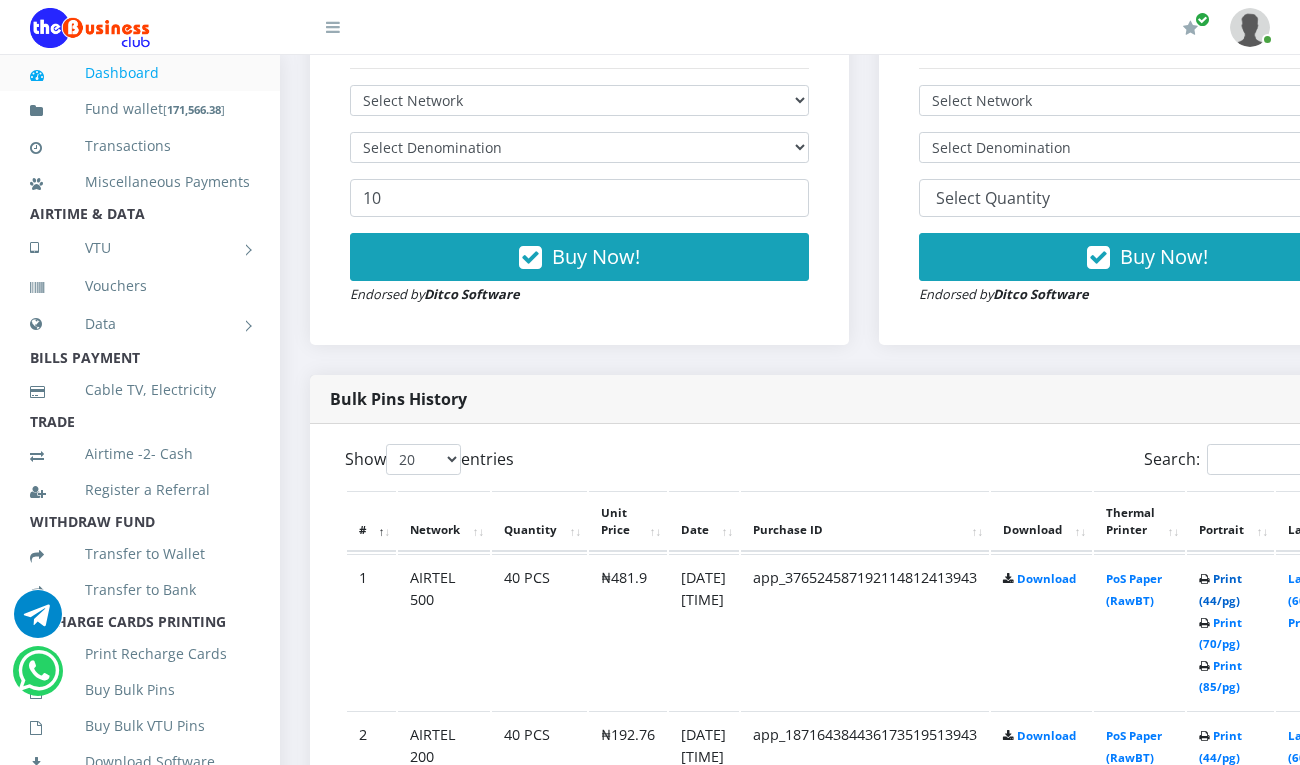 click on "Print (44/pg)" at bounding box center [1220, 589] 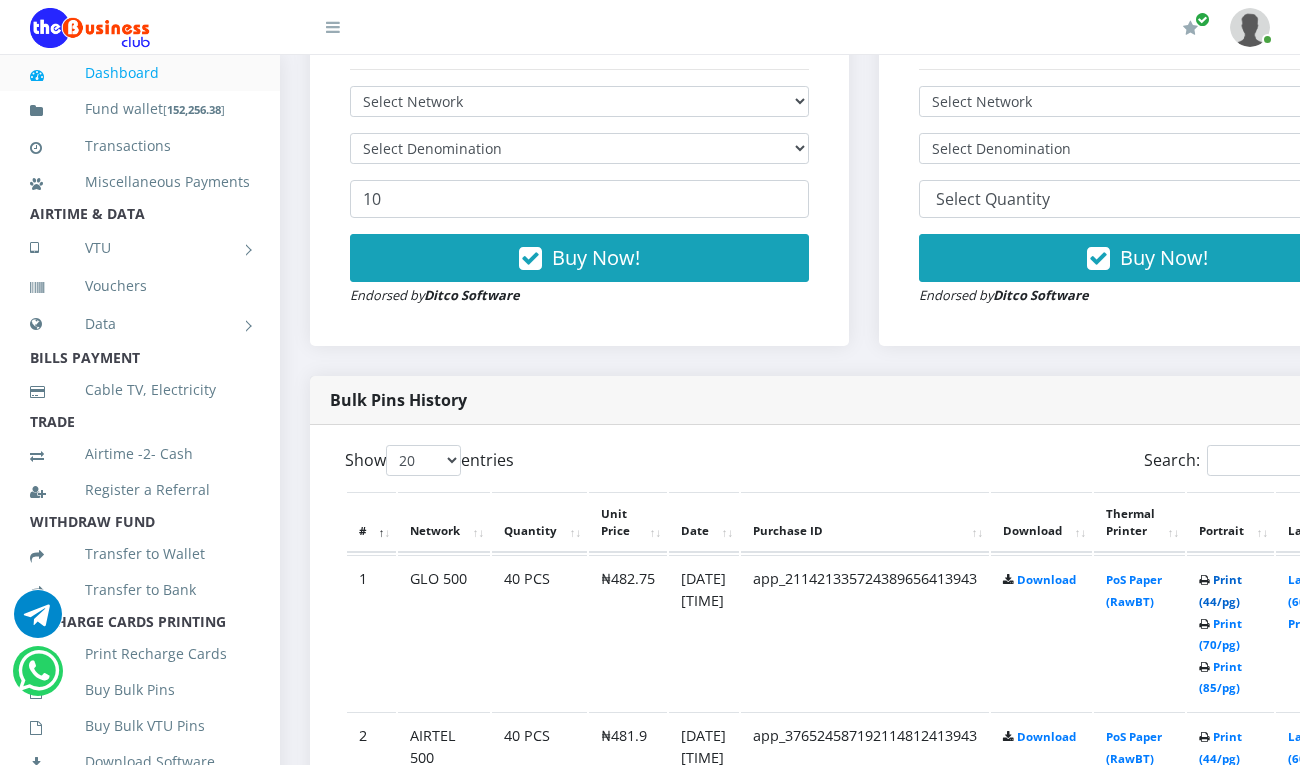 scroll, scrollTop: 0, scrollLeft: 0, axis: both 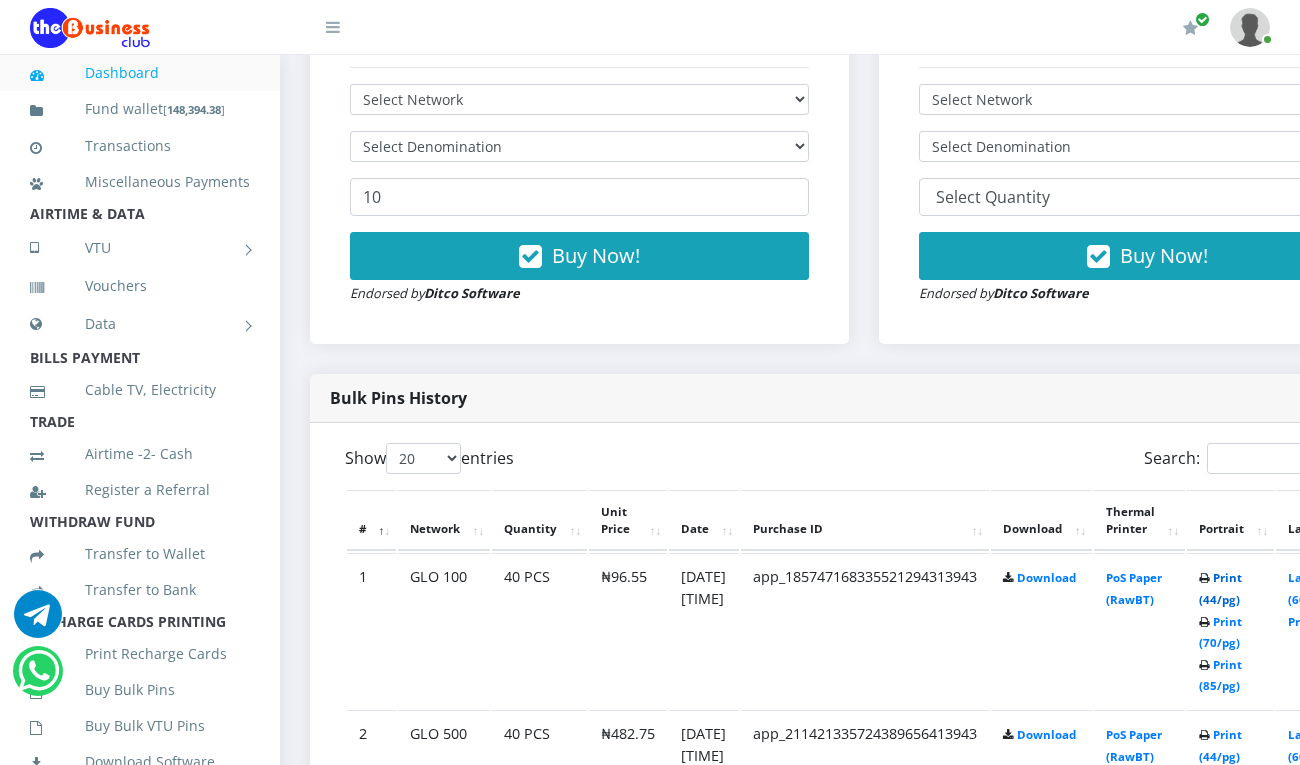 click on "Print (44/pg)" at bounding box center (1220, 588) 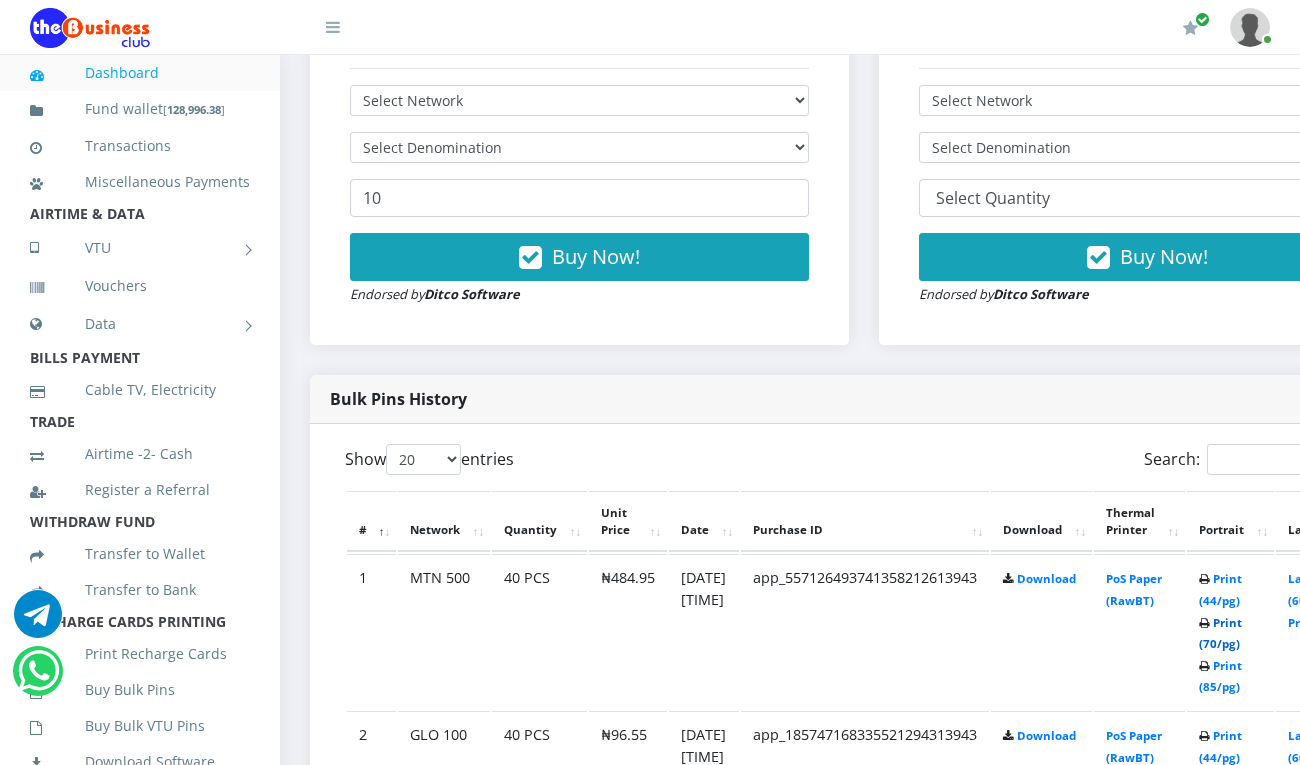 scroll, scrollTop: 0, scrollLeft: 0, axis: both 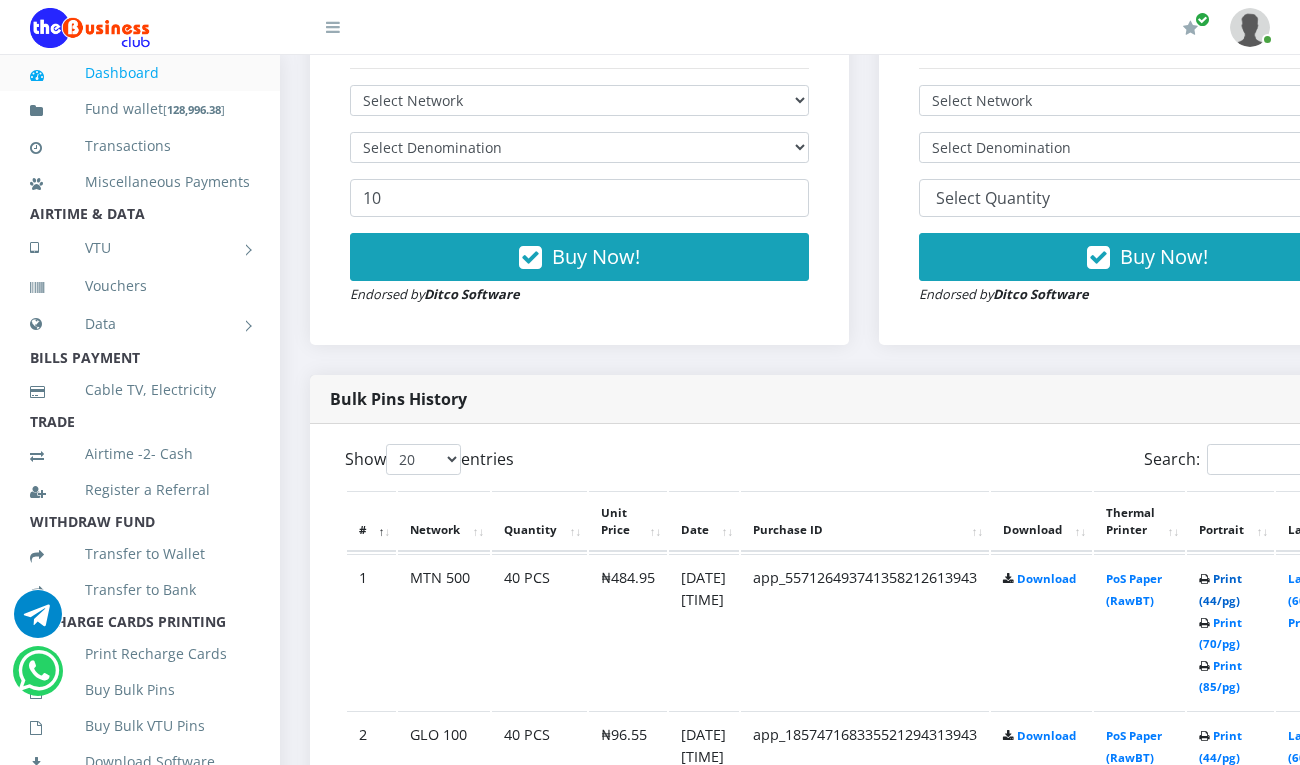 click on "Print (44/pg)" at bounding box center [1220, 589] 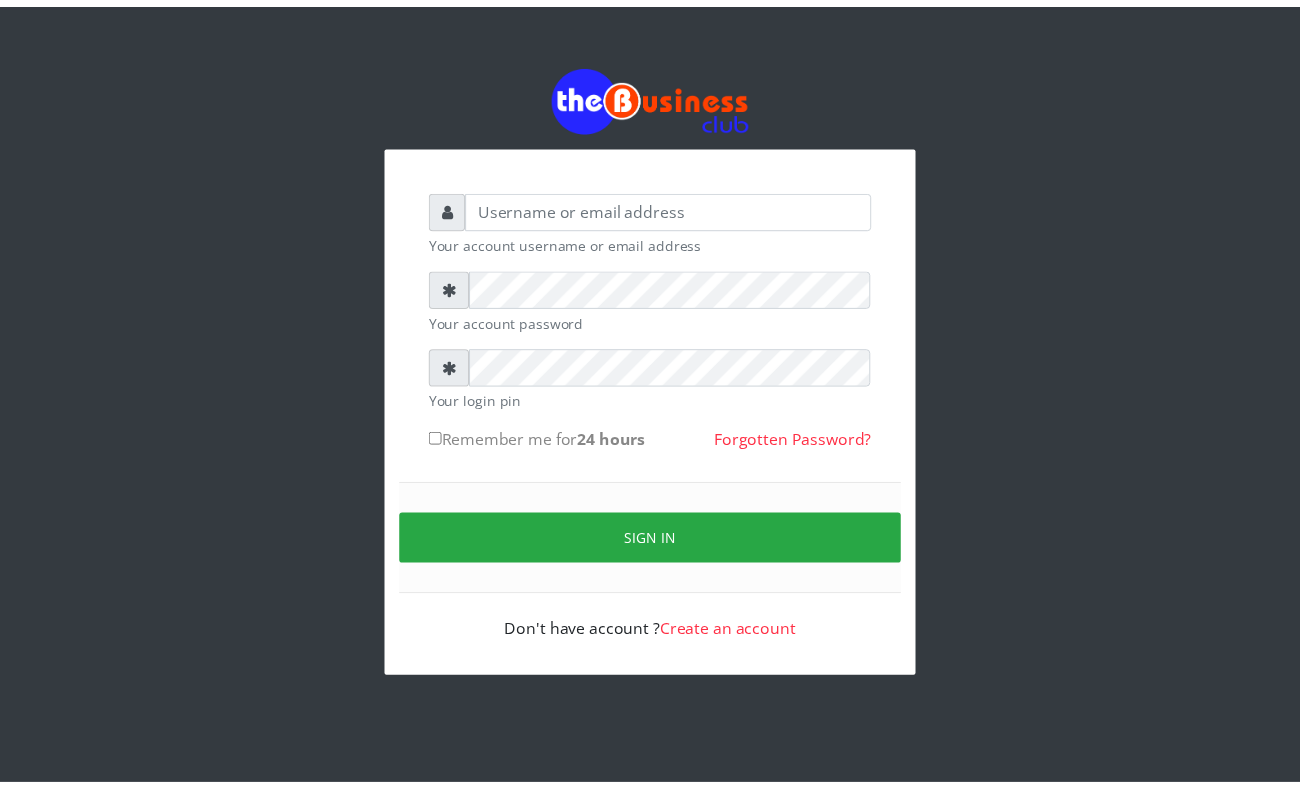 scroll, scrollTop: 0, scrollLeft: 0, axis: both 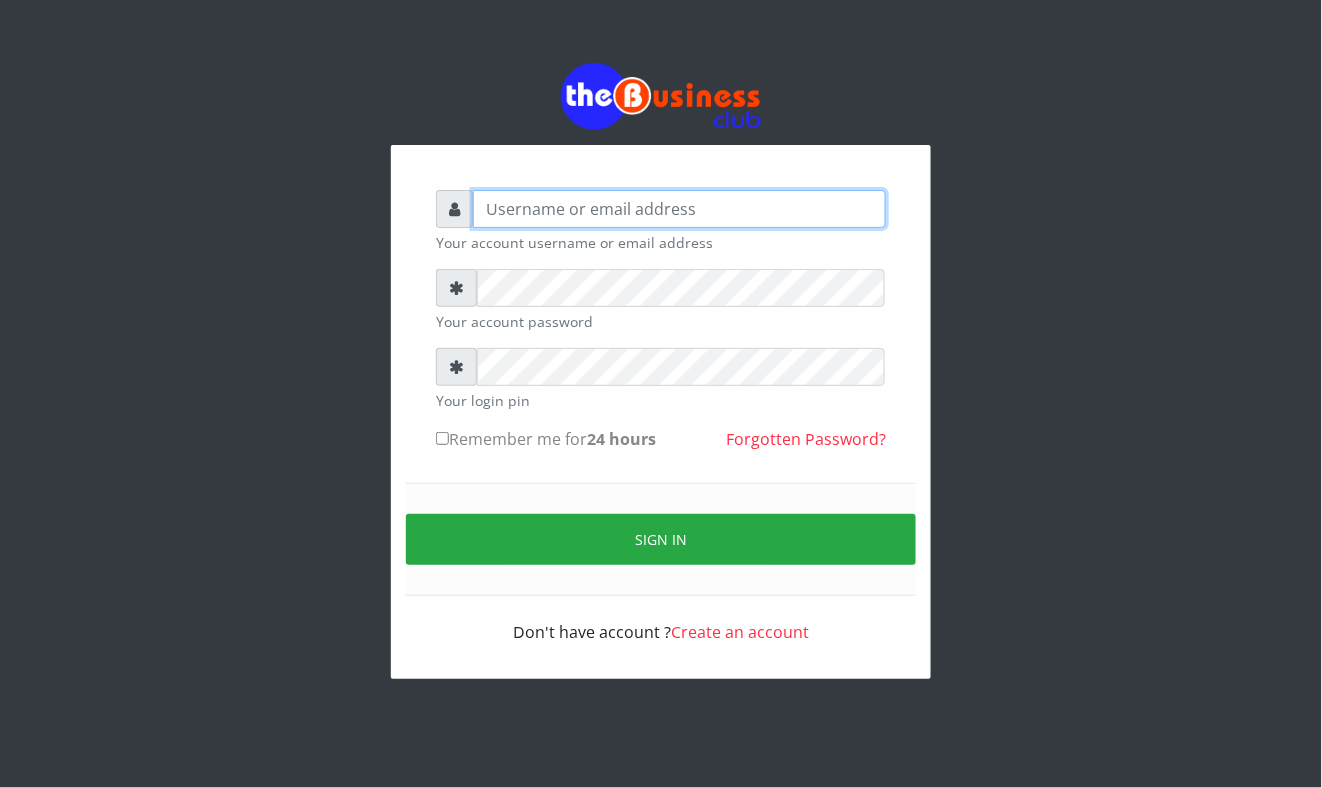 type on "Mavincio" 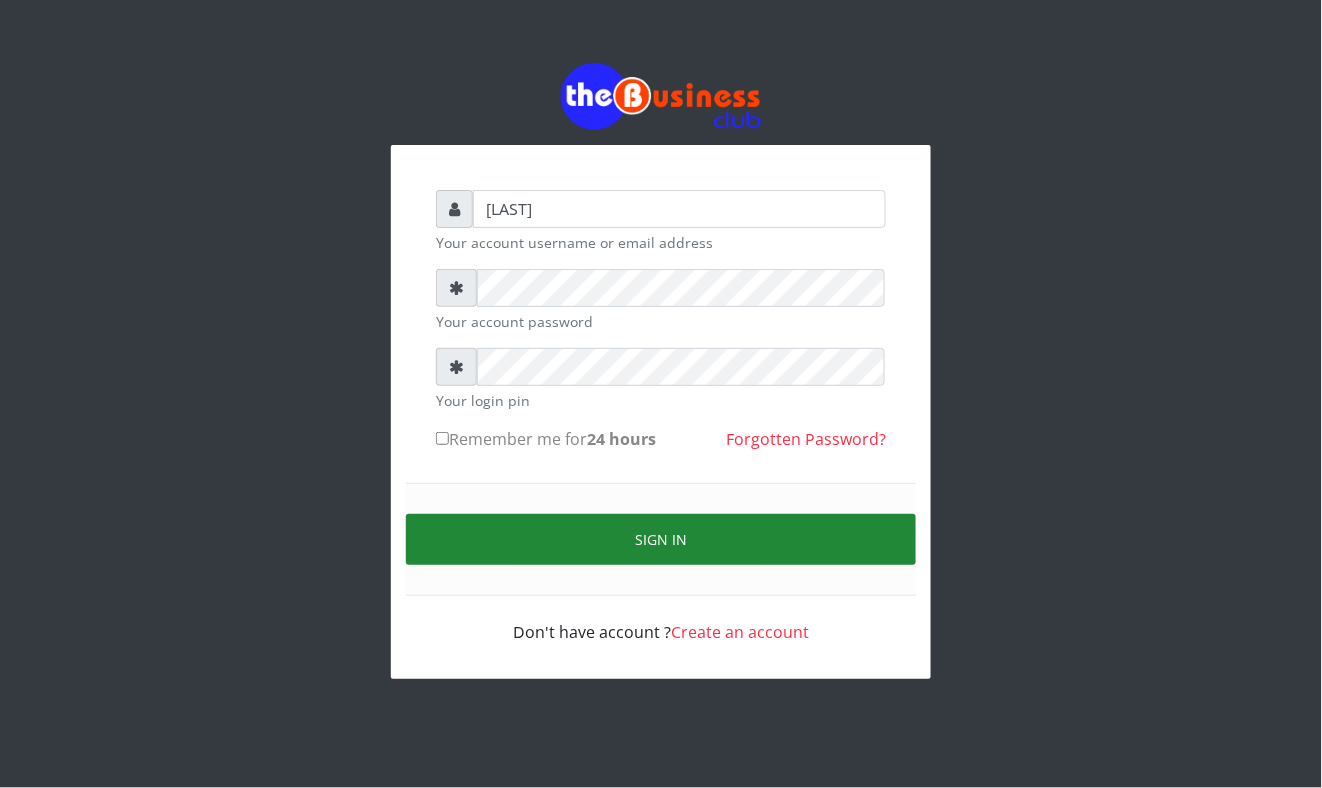 click on "Sign in" at bounding box center (661, 539) 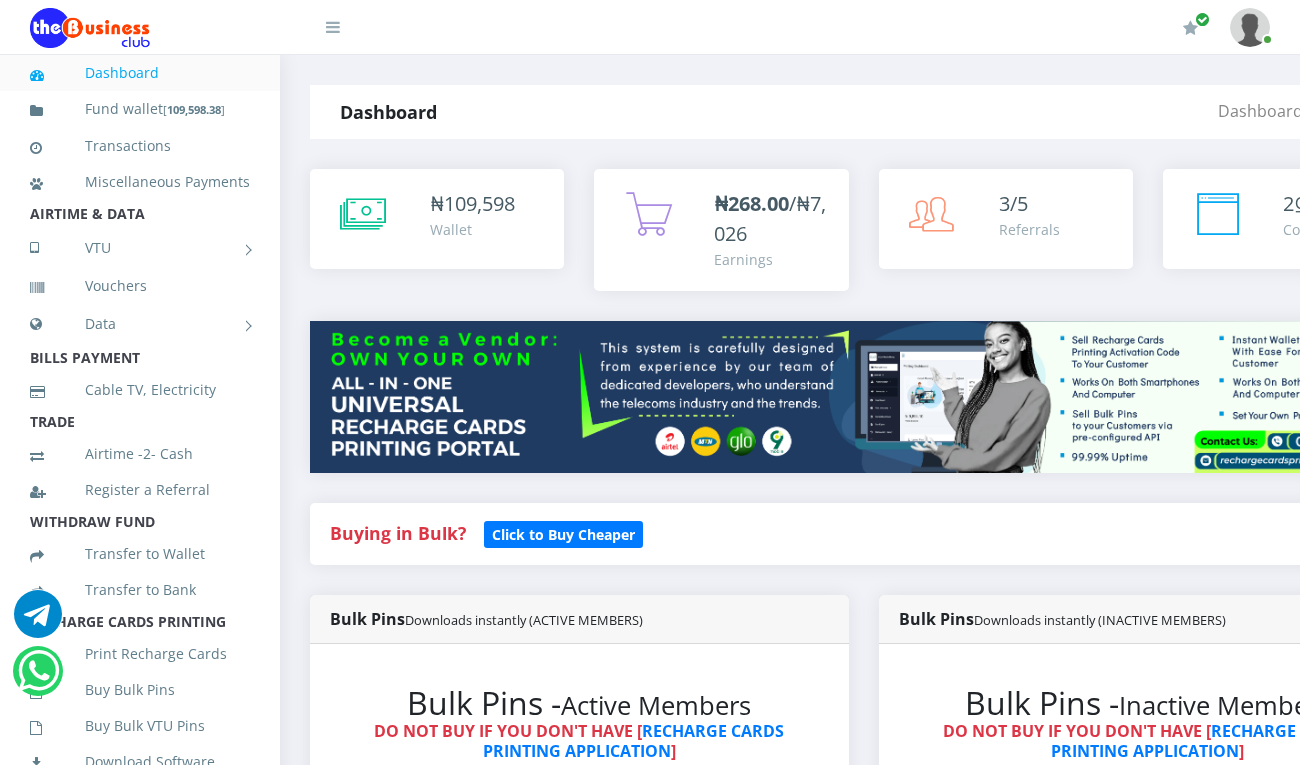 scroll, scrollTop: 0, scrollLeft: 0, axis: both 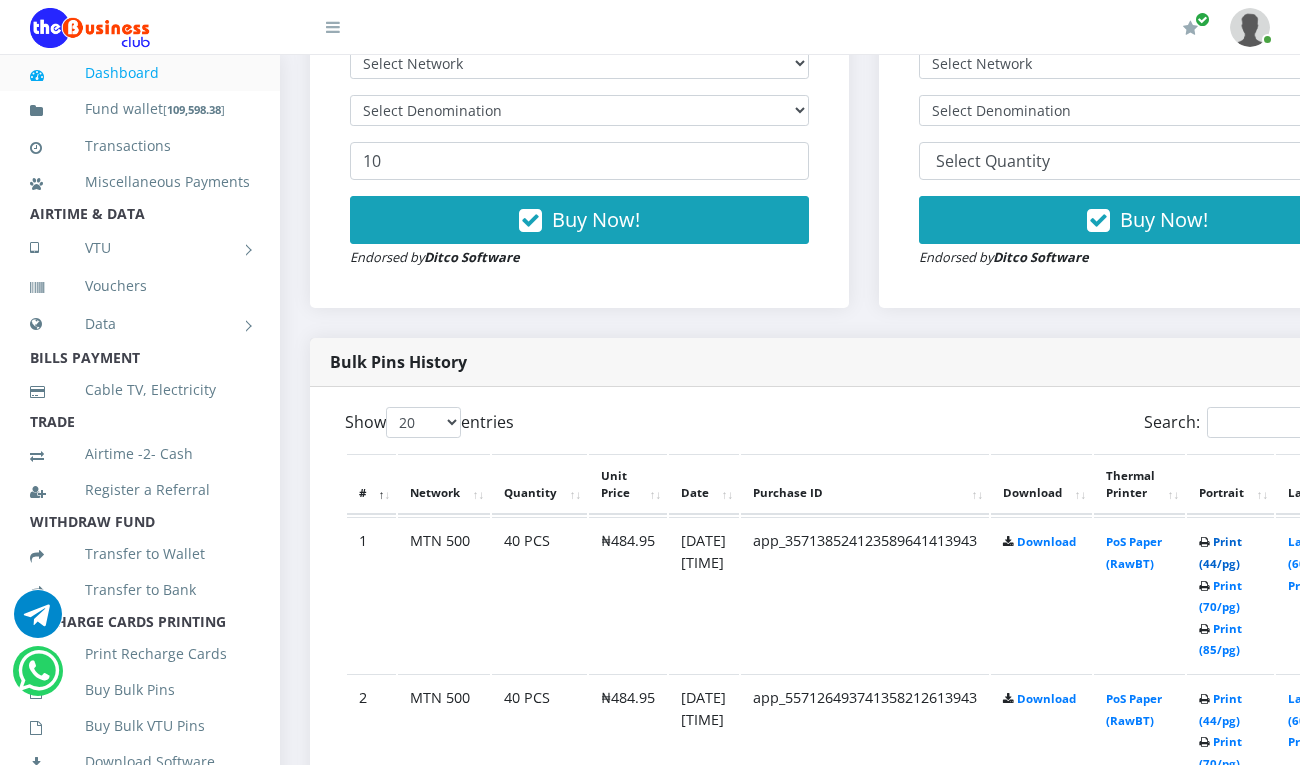 click on "Print (44/pg)" at bounding box center (1220, 552) 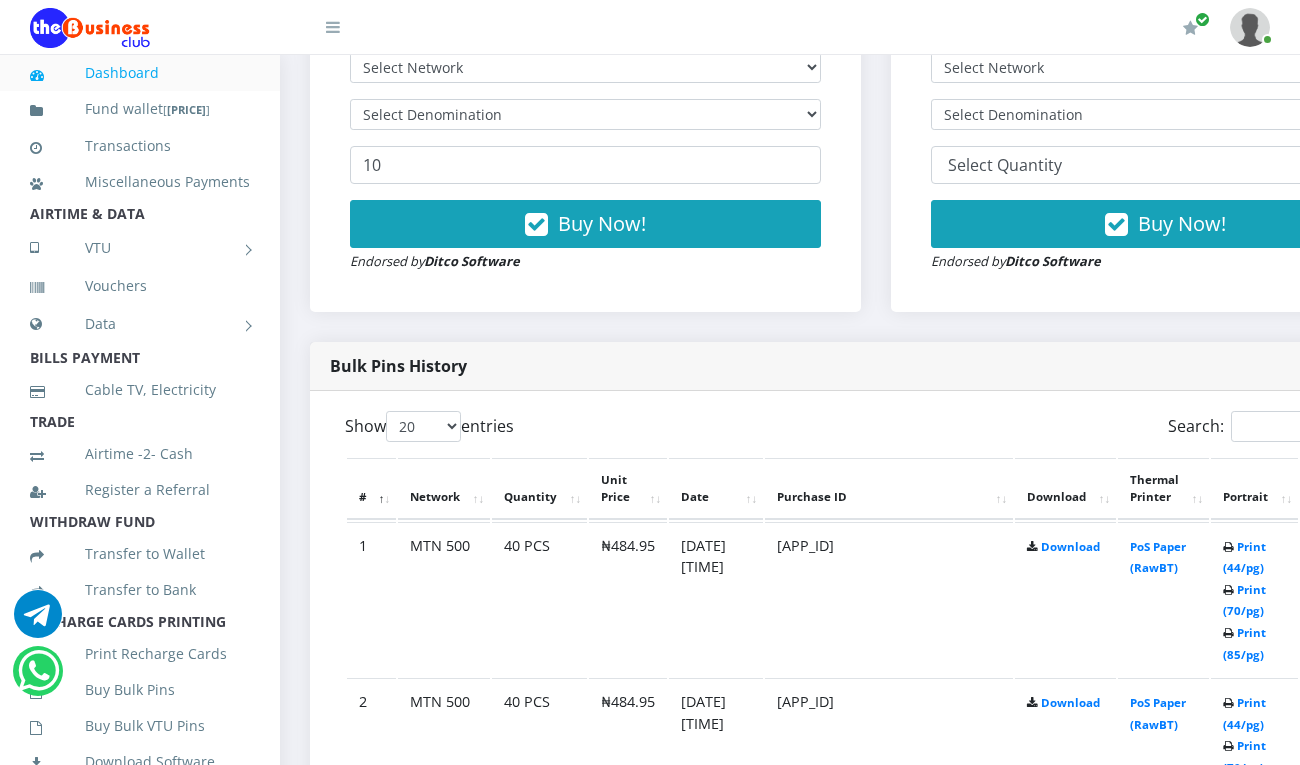 scroll, scrollTop: 0, scrollLeft: 0, axis: both 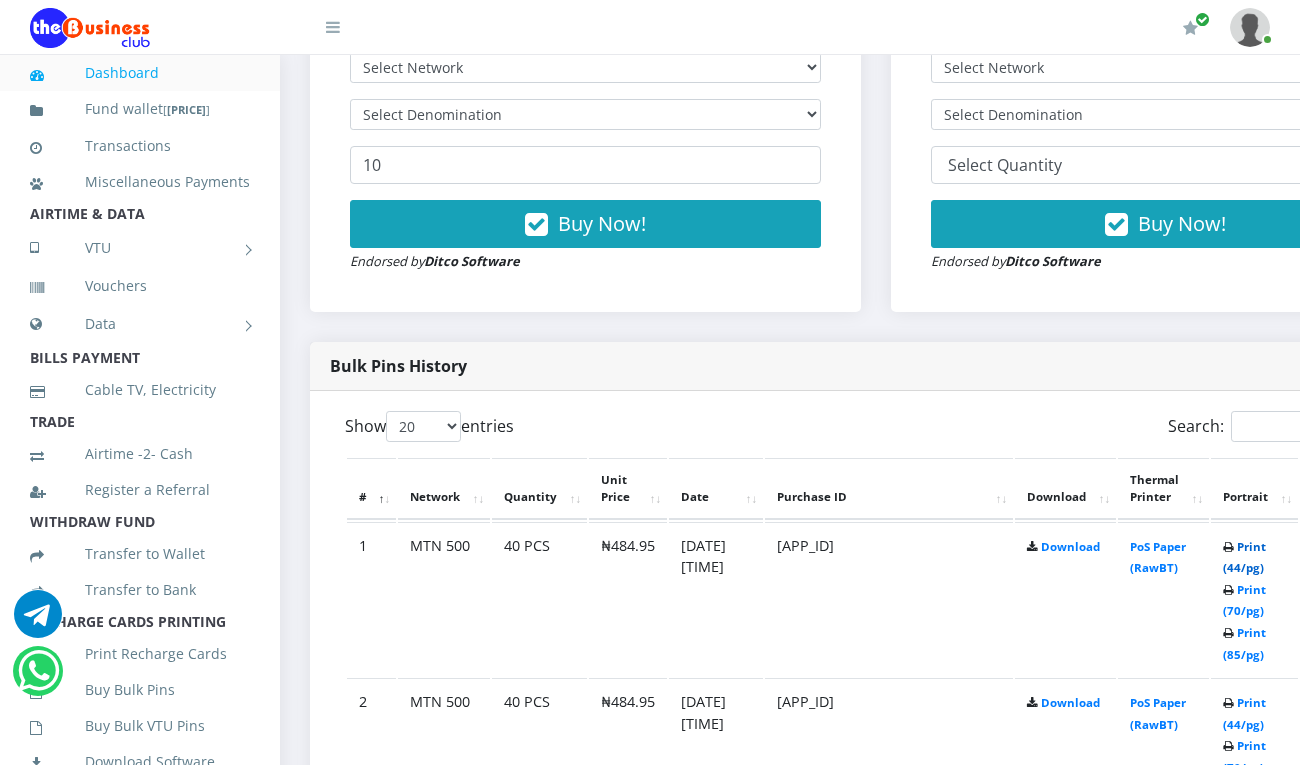 click on "Print (44/pg)" at bounding box center (1244, 557) 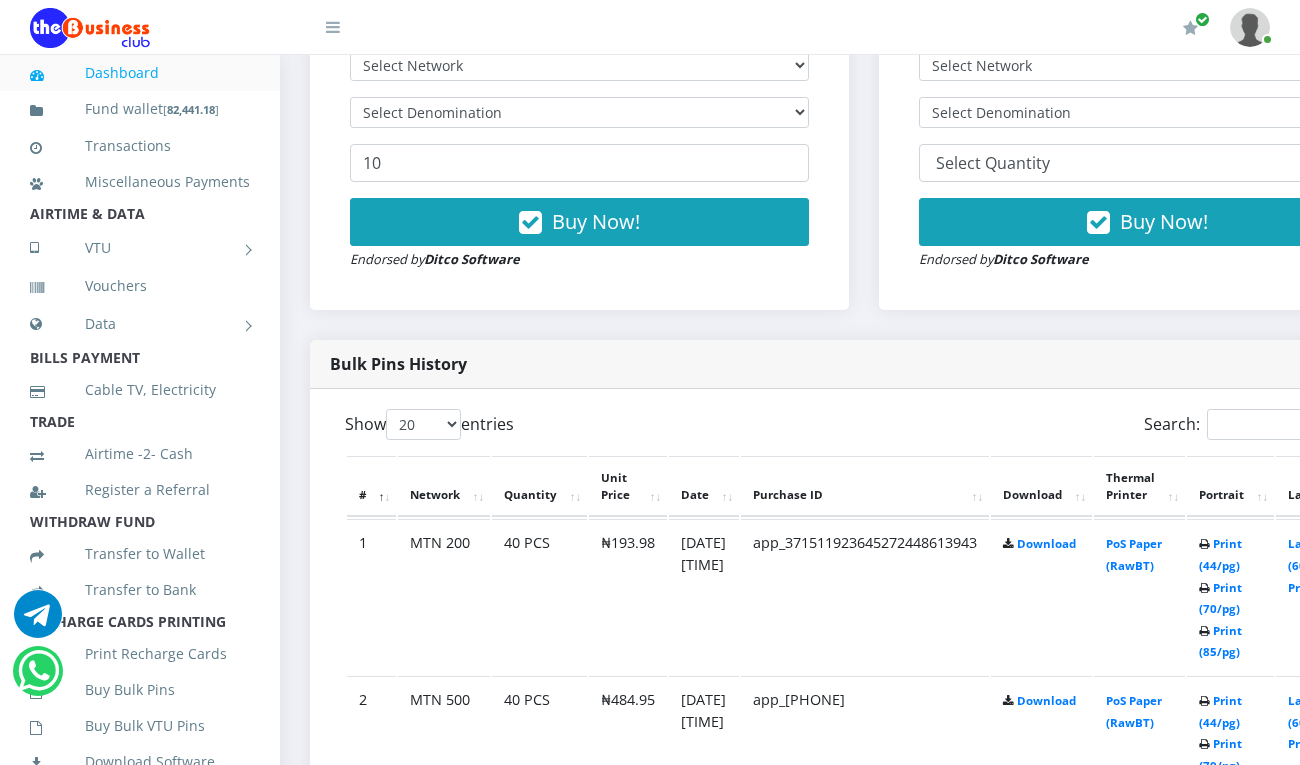 scroll, scrollTop: 0, scrollLeft: 0, axis: both 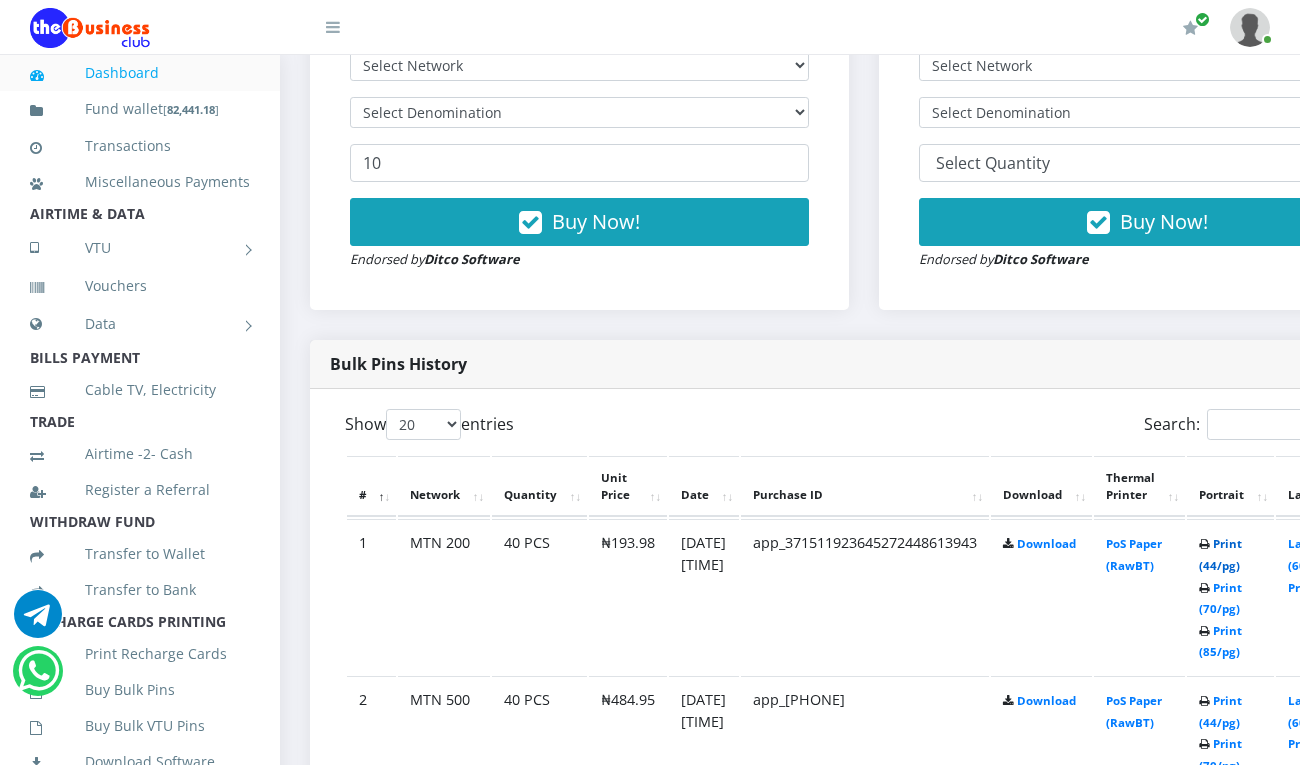 click on "Print (44/pg)" at bounding box center (1220, 554) 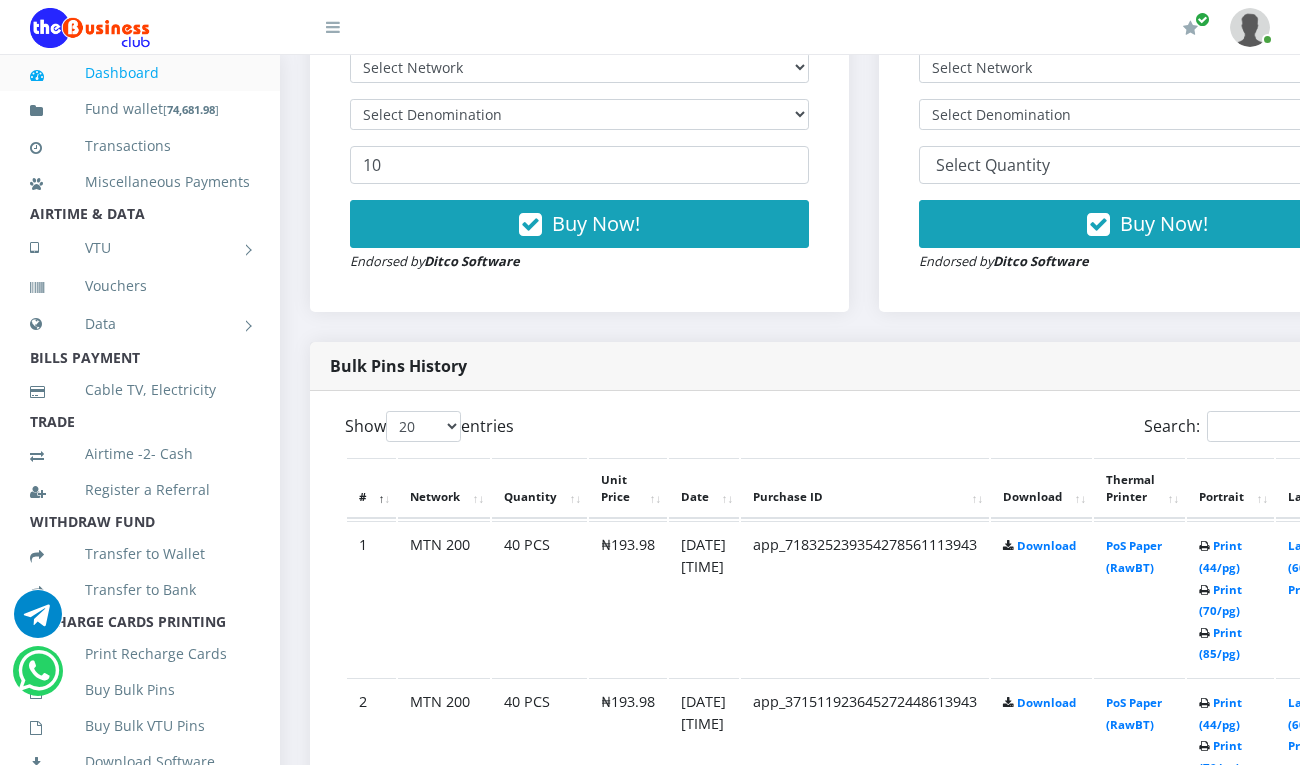 scroll, scrollTop: 0, scrollLeft: 0, axis: both 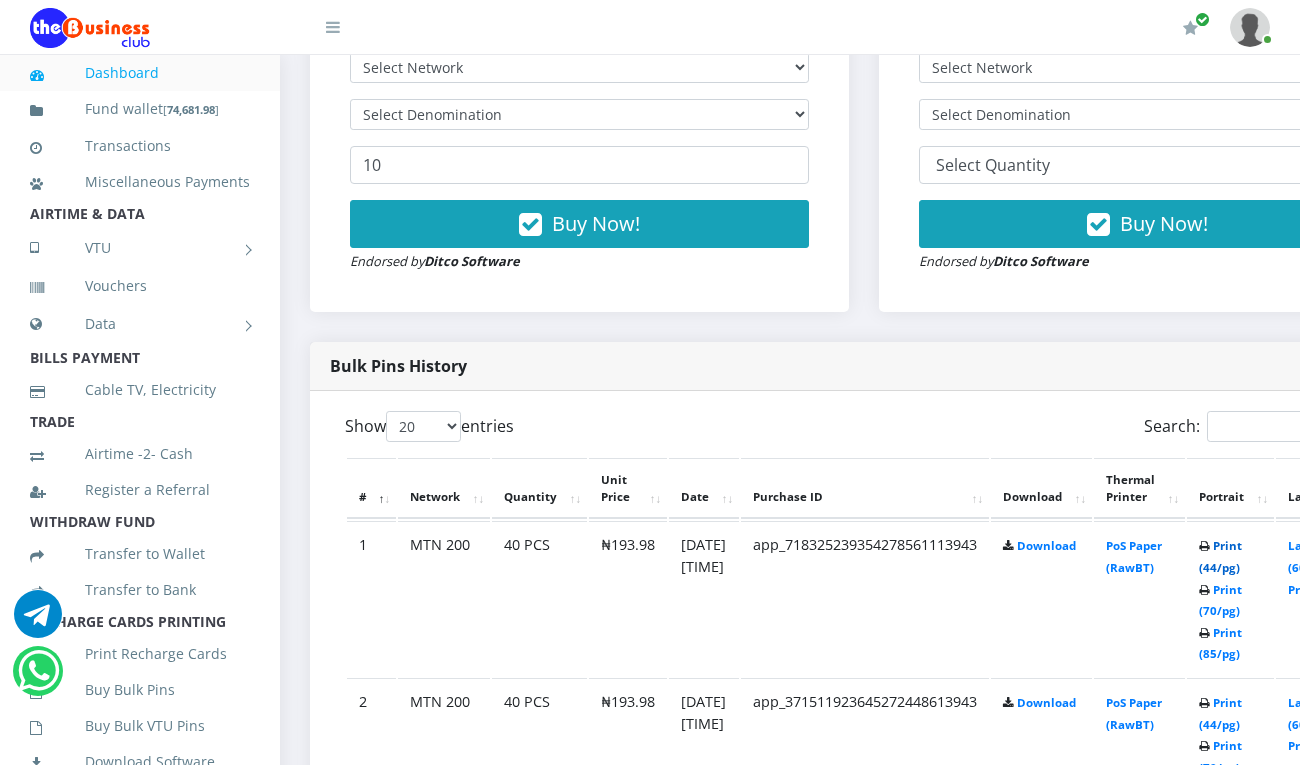 click on "Print (44/pg)" at bounding box center [1220, 556] 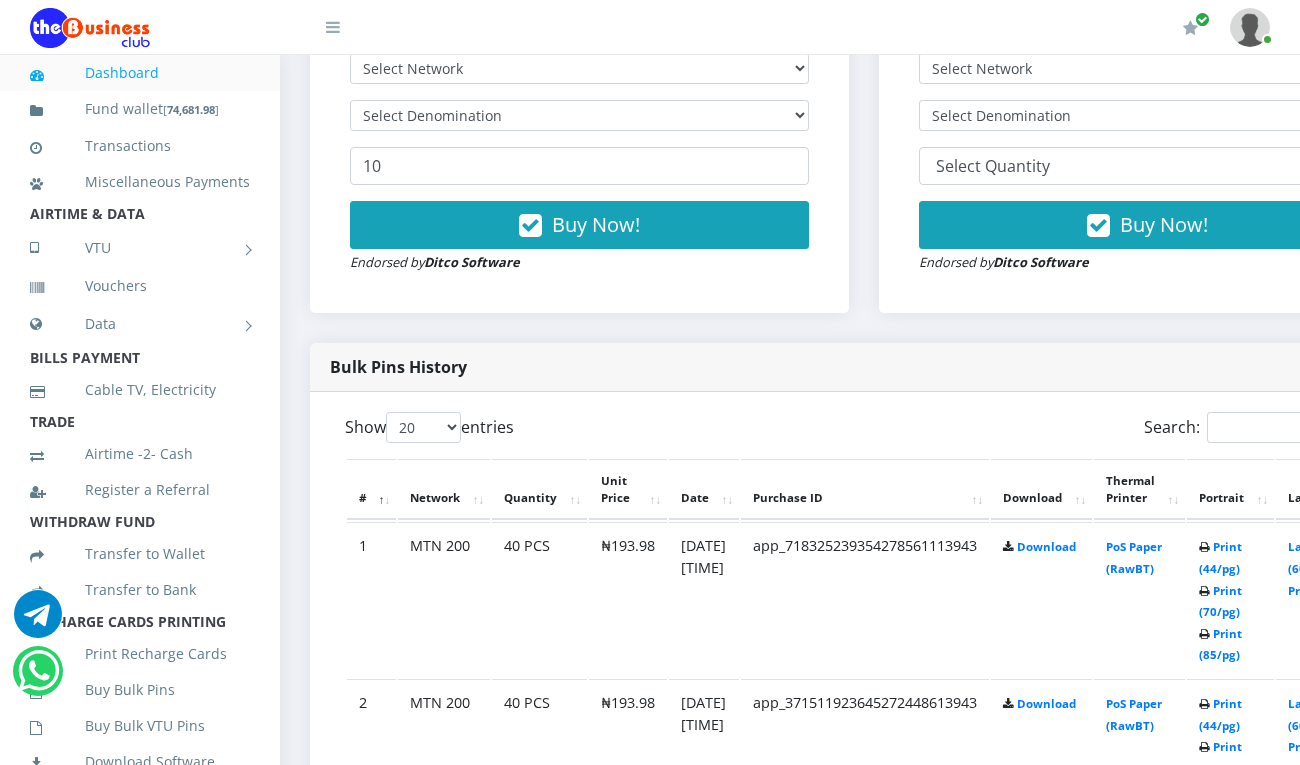 scroll, scrollTop: 0, scrollLeft: 0, axis: both 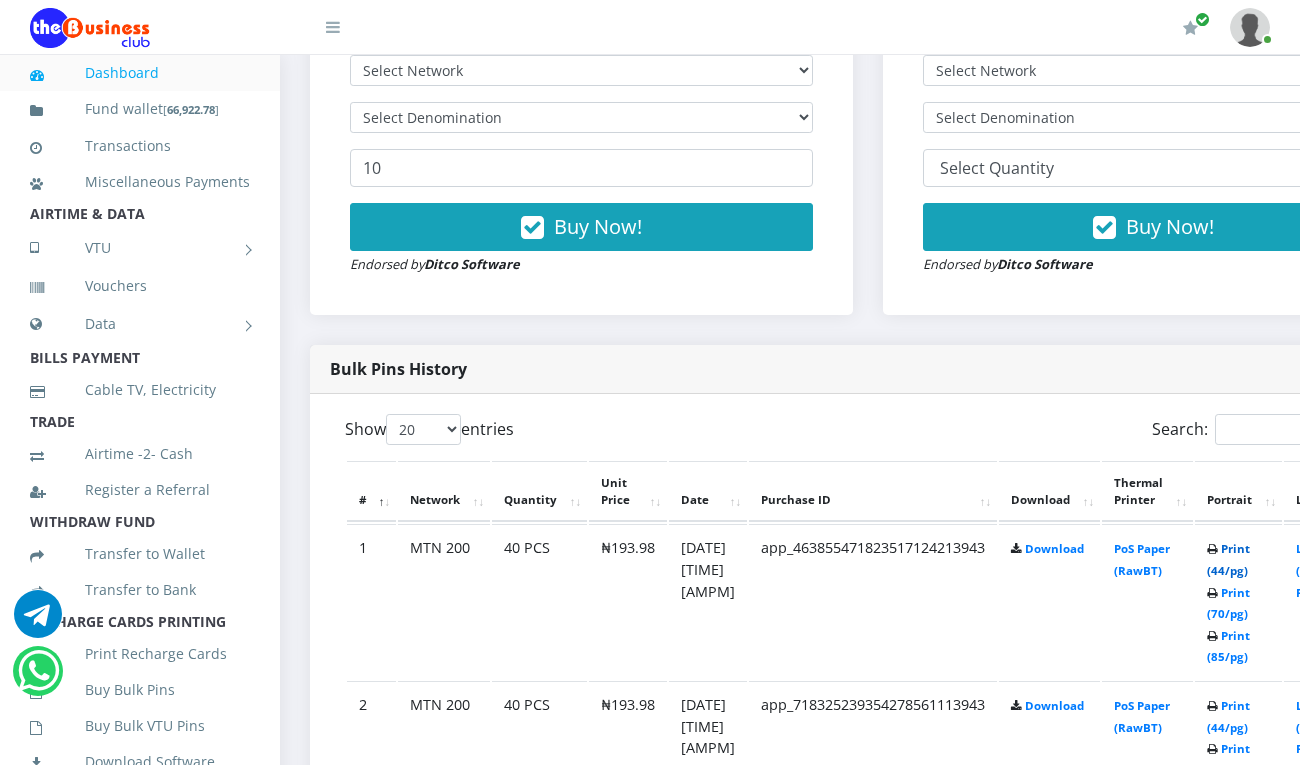 click on "Print (44/pg)" at bounding box center (1228, 559) 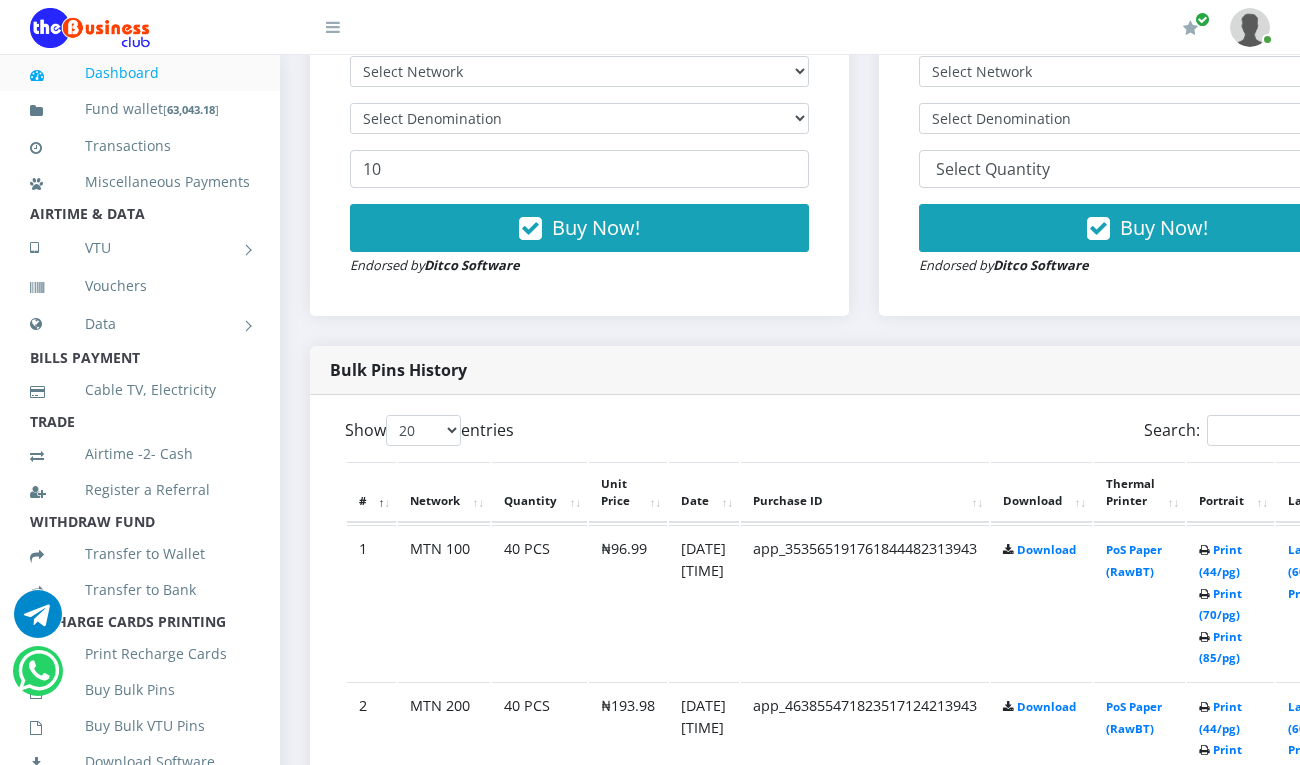 scroll, scrollTop: 0, scrollLeft: 0, axis: both 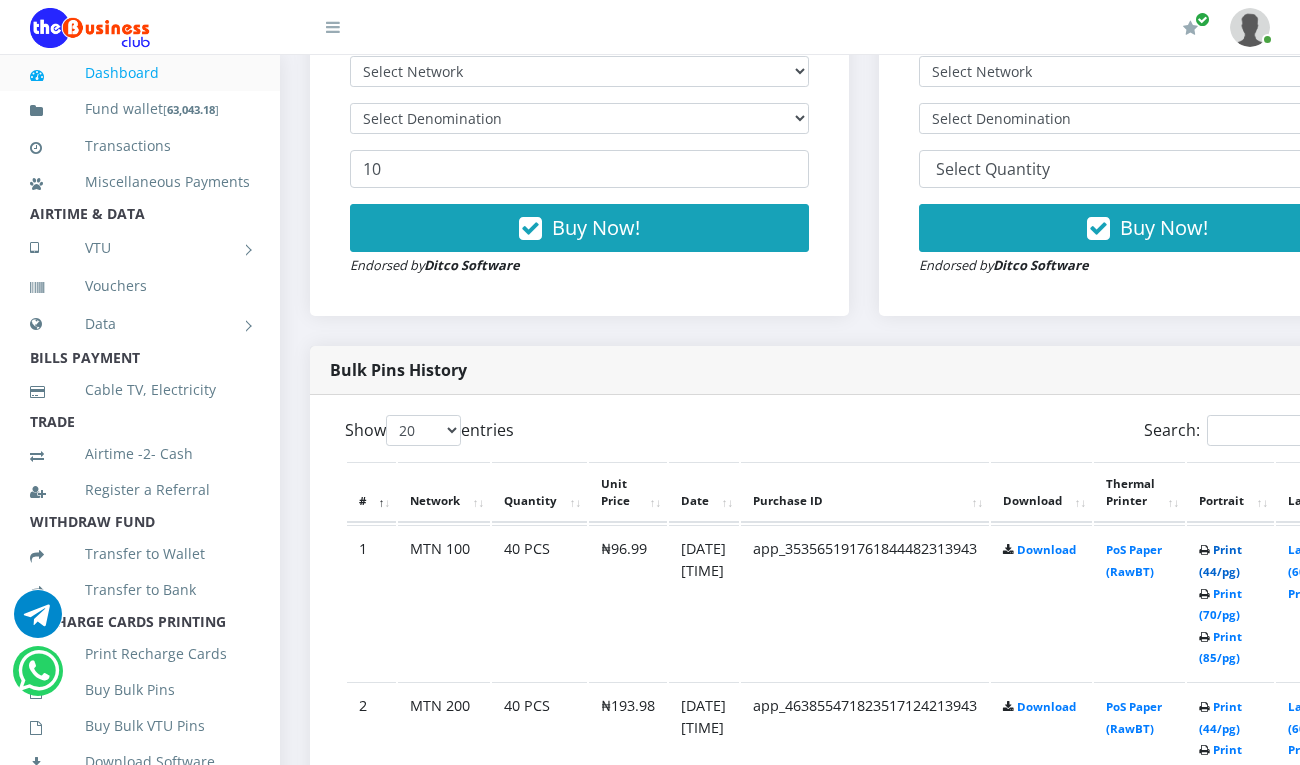 click on "Print (44/pg)" at bounding box center [1220, 560] 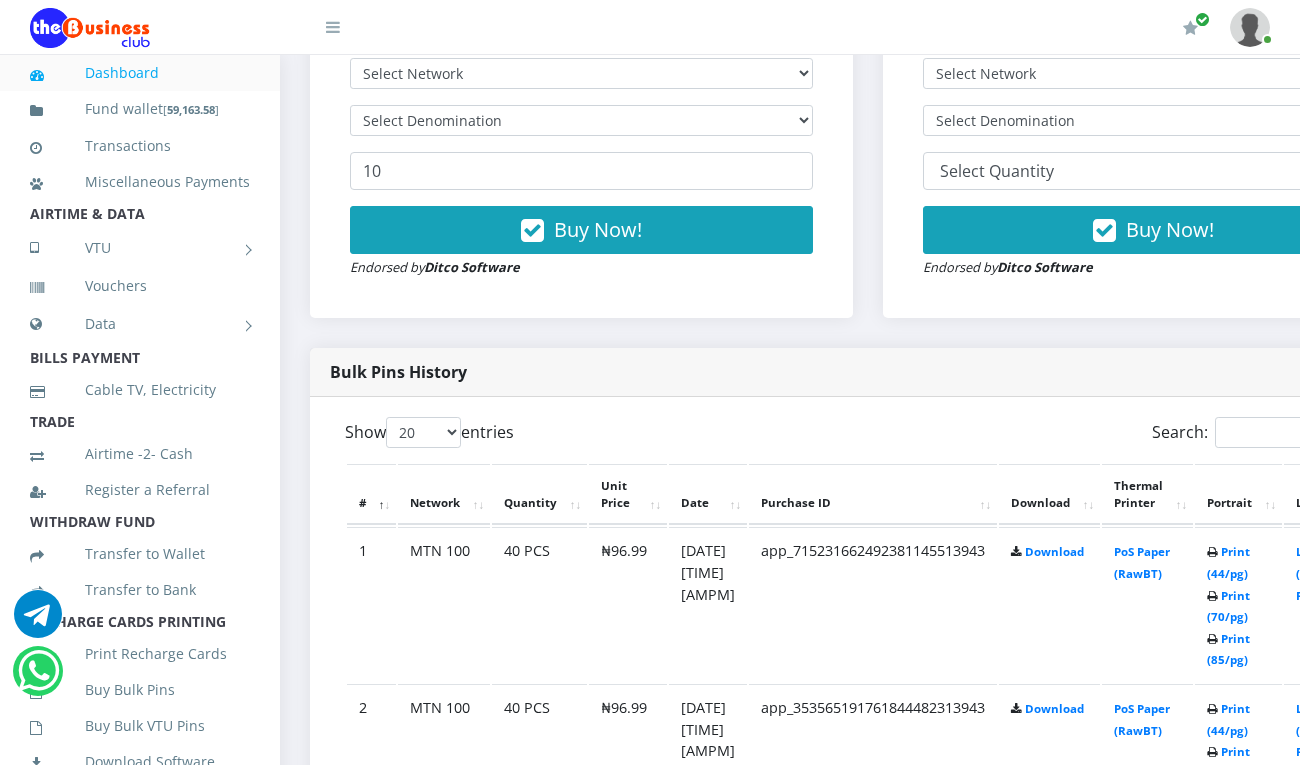 scroll, scrollTop: 0, scrollLeft: 0, axis: both 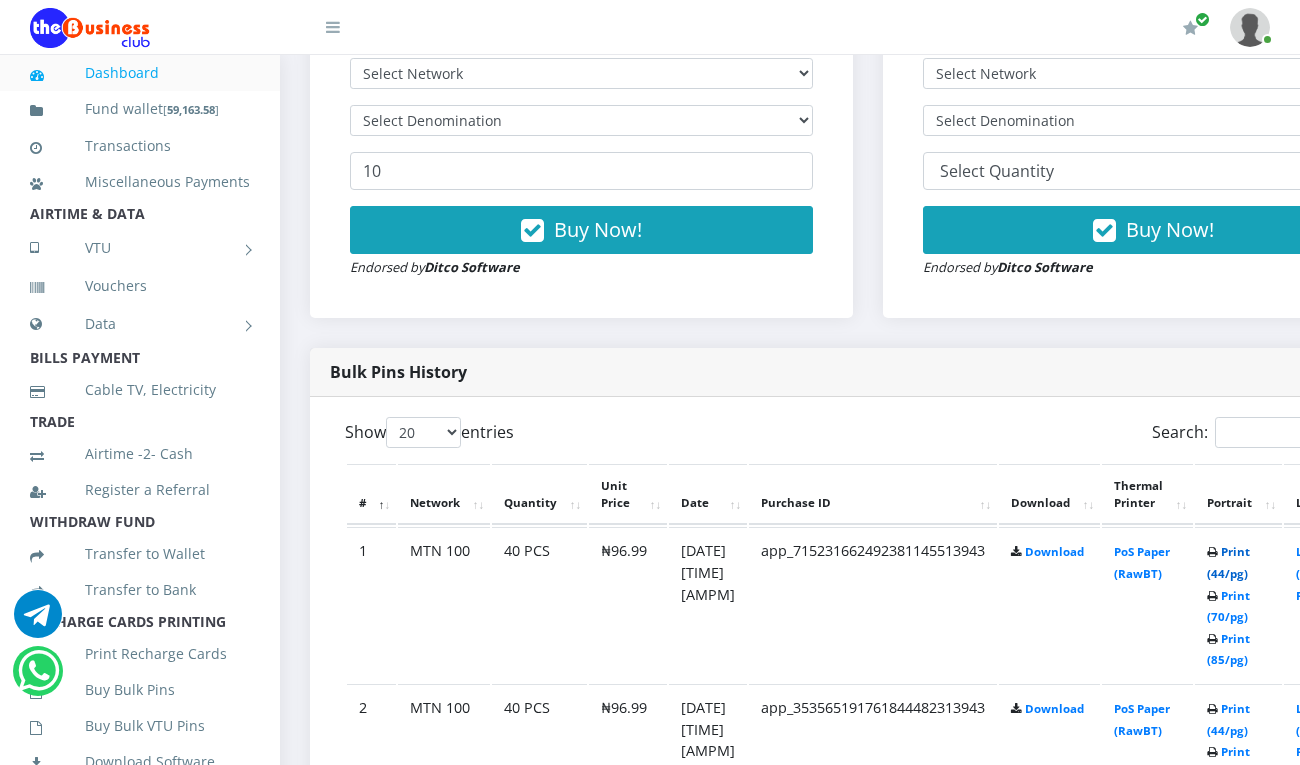 click on "Print (44/pg)" at bounding box center (1228, 562) 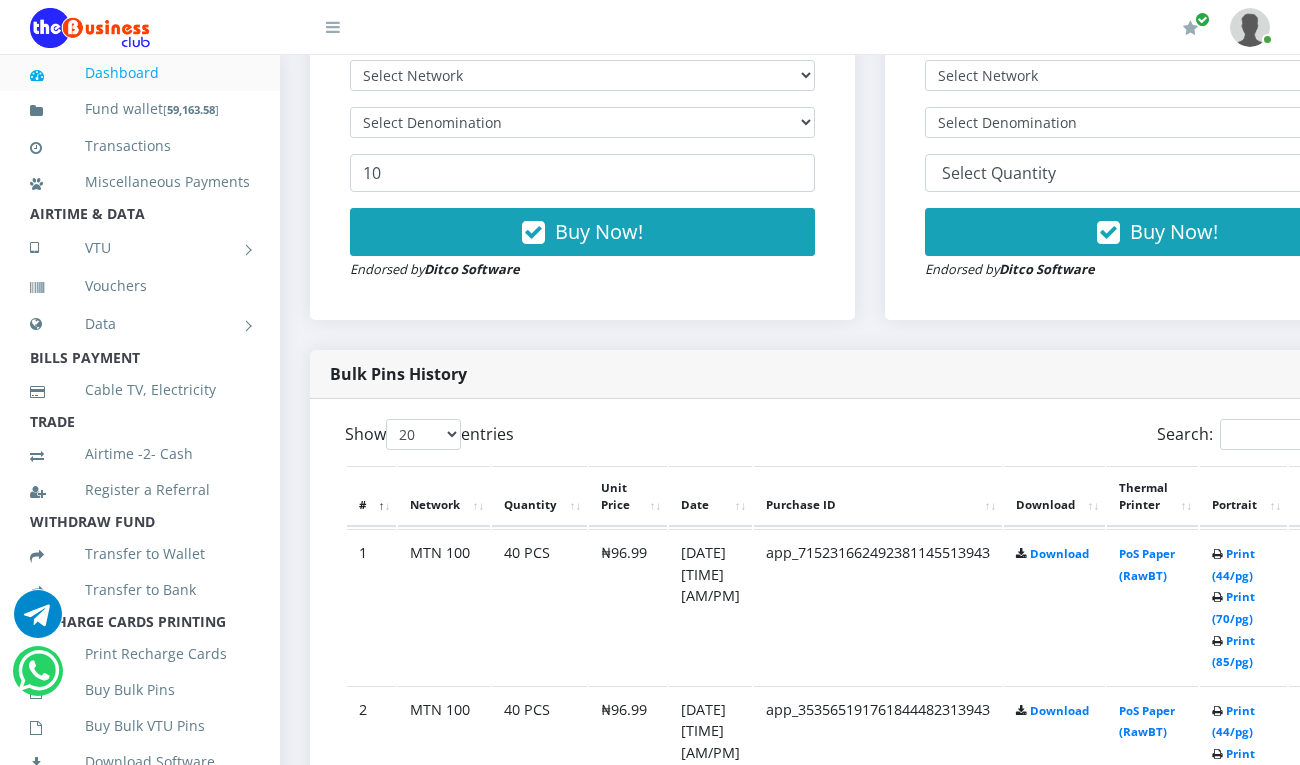 scroll, scrollTop: 0, scrollLeft: 0, axis: both 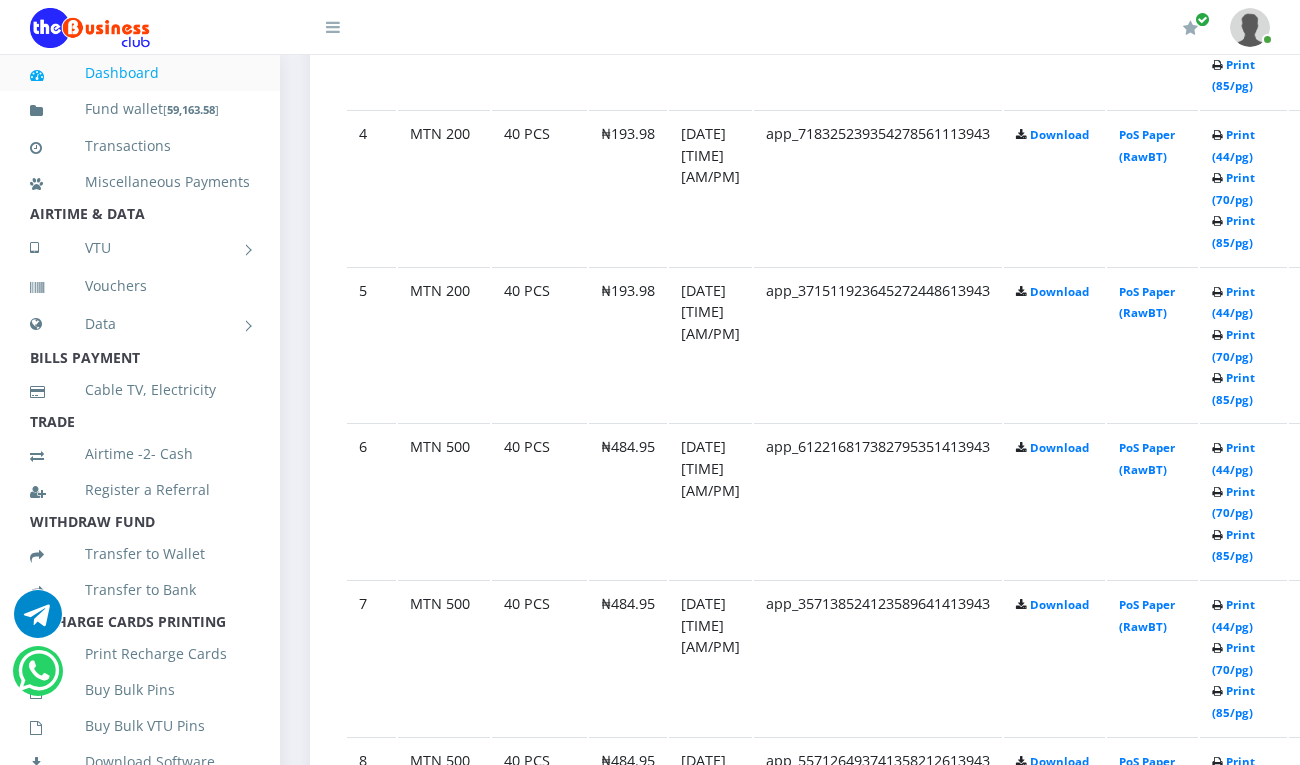click on "Dashboard
Fund wallet  [ 59,163.58 ]
Transactions
Miscellaneous Payments
AIRTIME & DATA
VTU
Nigerian VTU
International VTU
Vouchers
Data
Shared Data
Data Bundle
TRADE" at bounding box center (650, 733) 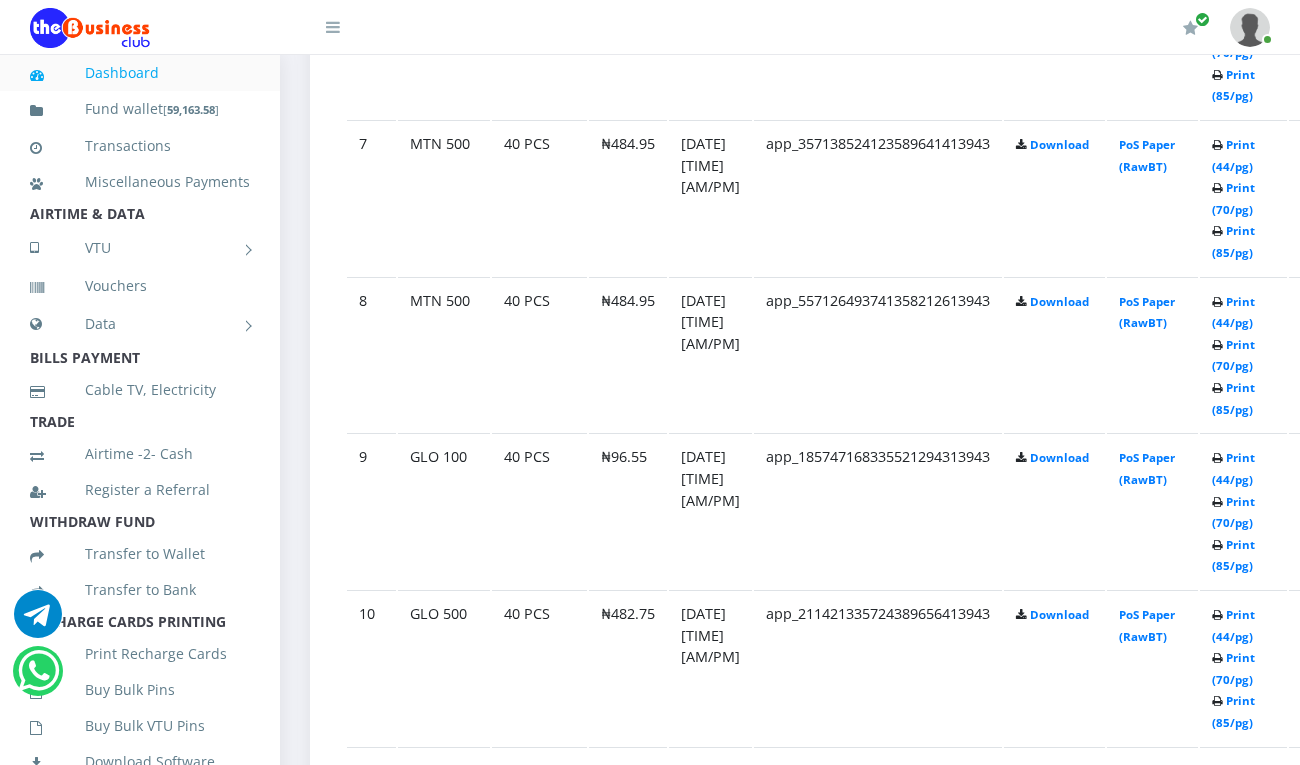 scroll, scrollTop: 2105, scrollLeft: 0, axis: vertical 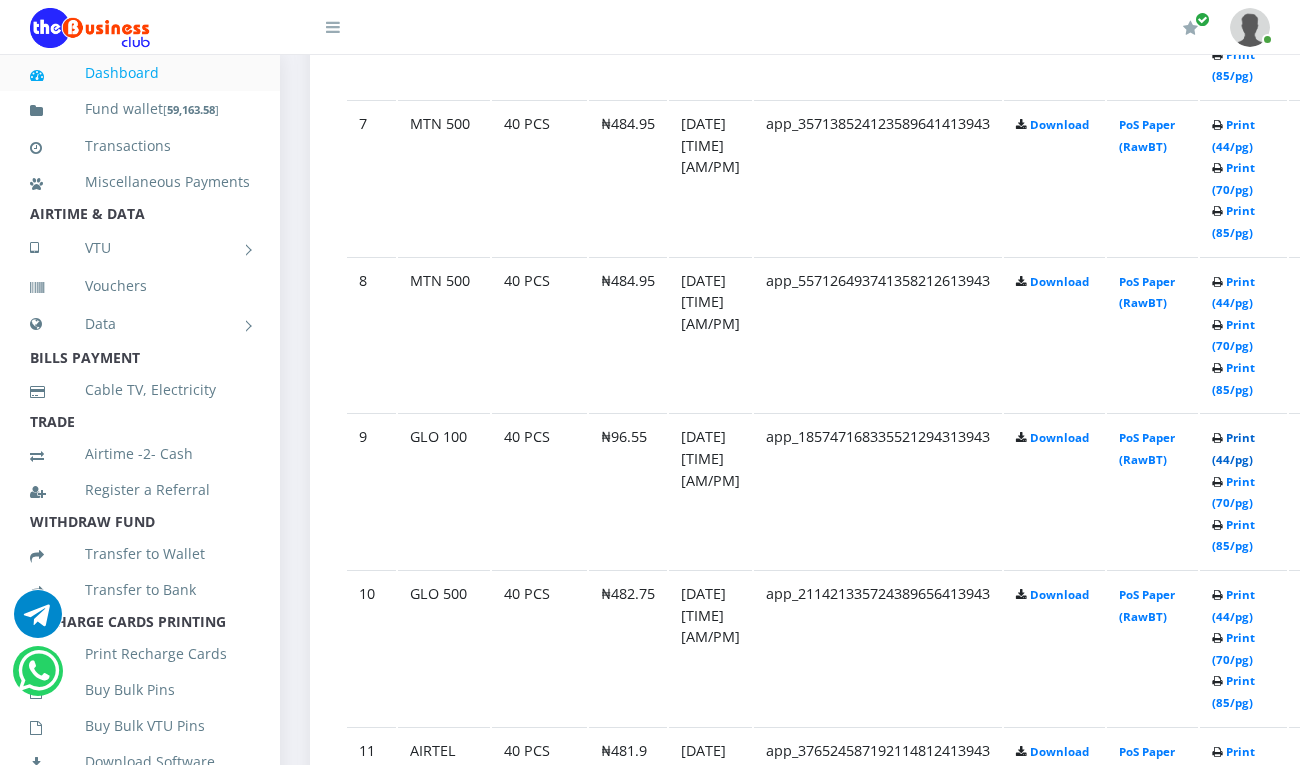 click on "Print (44/pg)" at bounding box center [1233, 448] 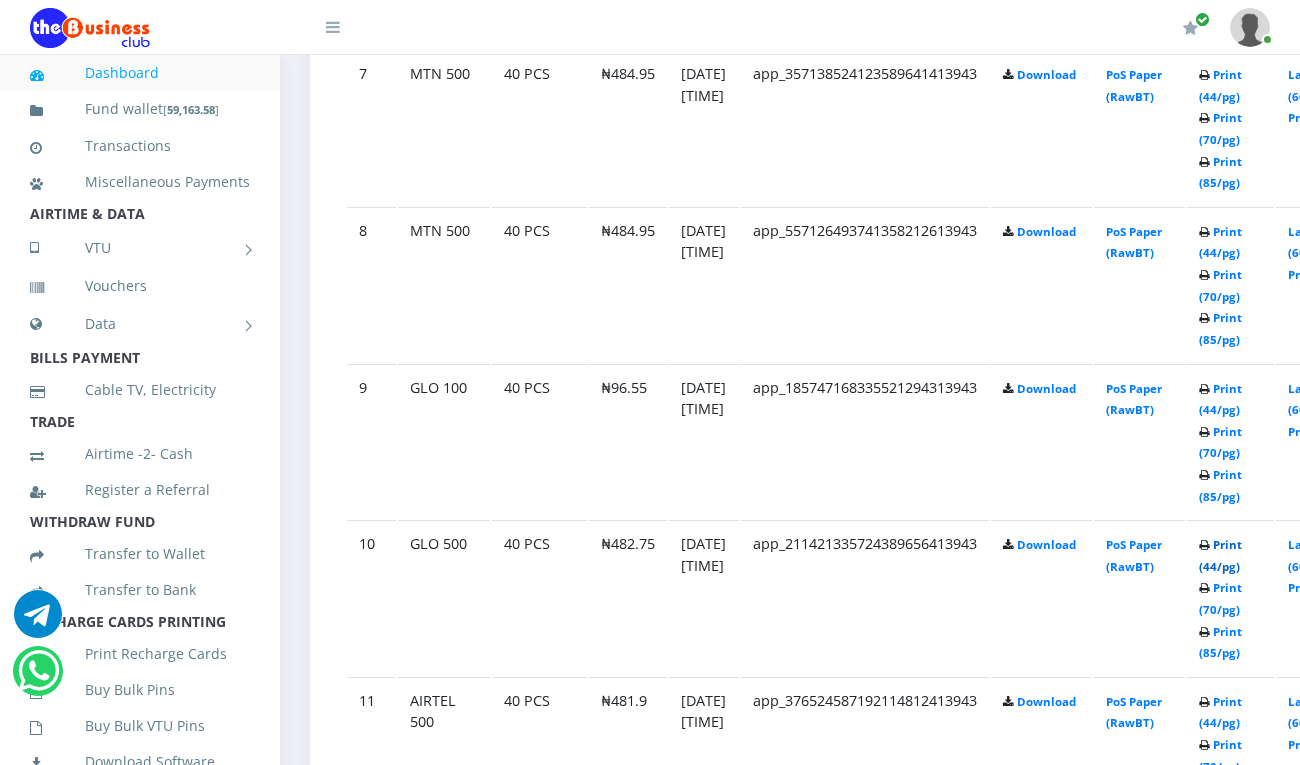 scroll, scrollTop: 2105, scrollLeft: 0, axis: vertical 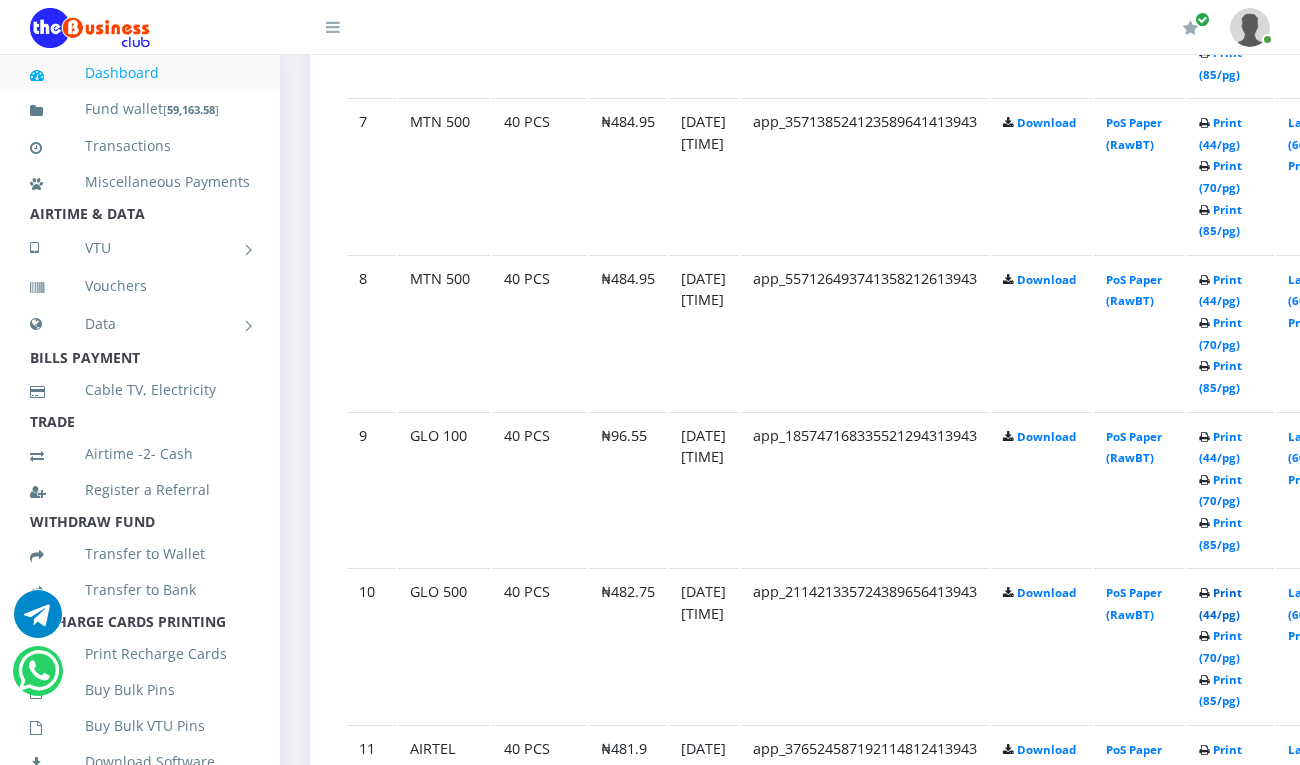 click on "Print (44/pg)" at bounding box center (1220, 603) 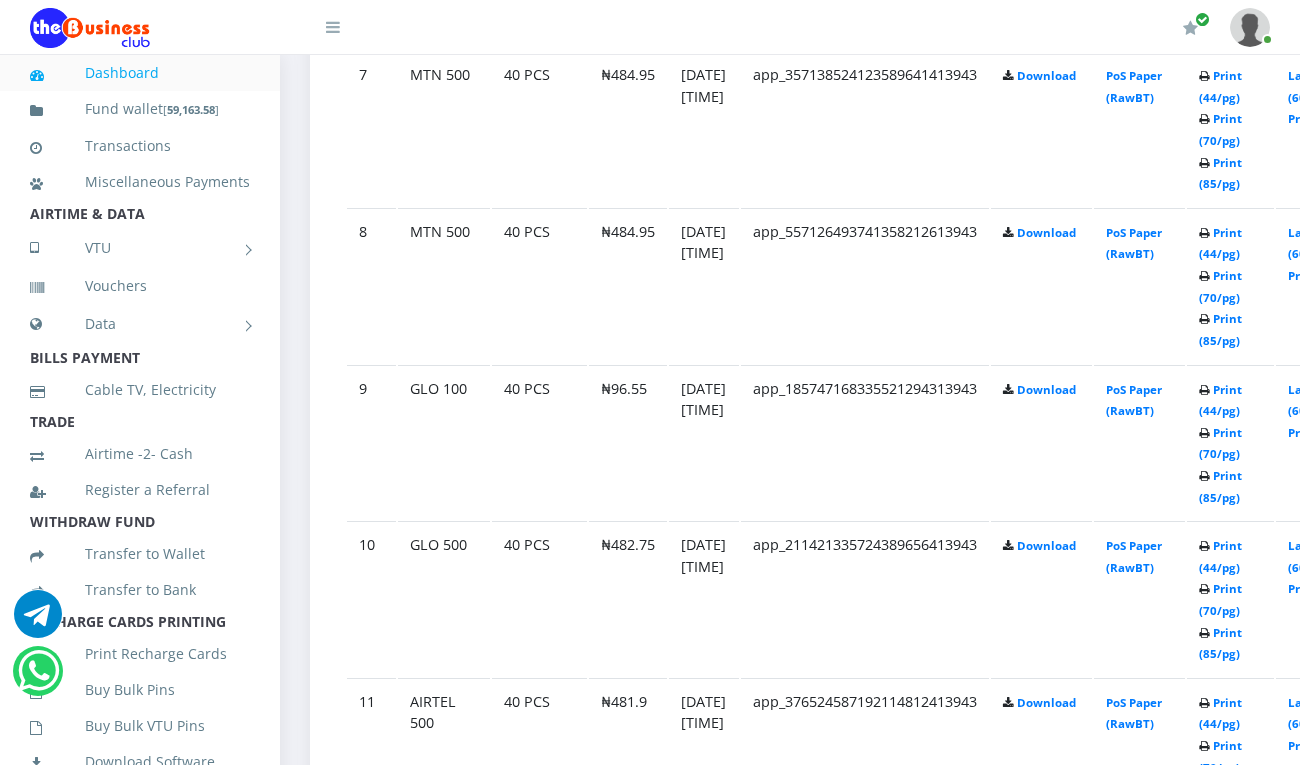 scroll, scrollTop: 0, scrollLeft: 0, axis: both 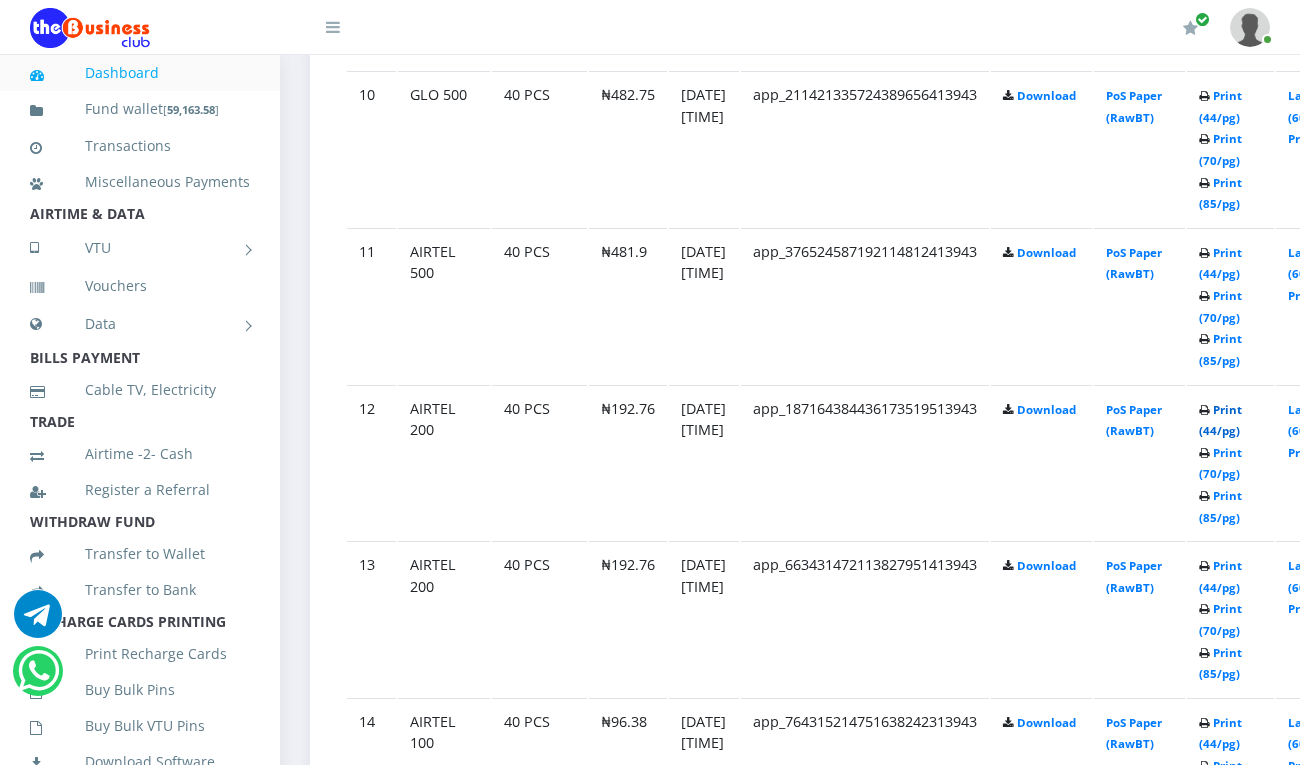 click on "Print (44/pg)" at bounding box center (1220, 420) 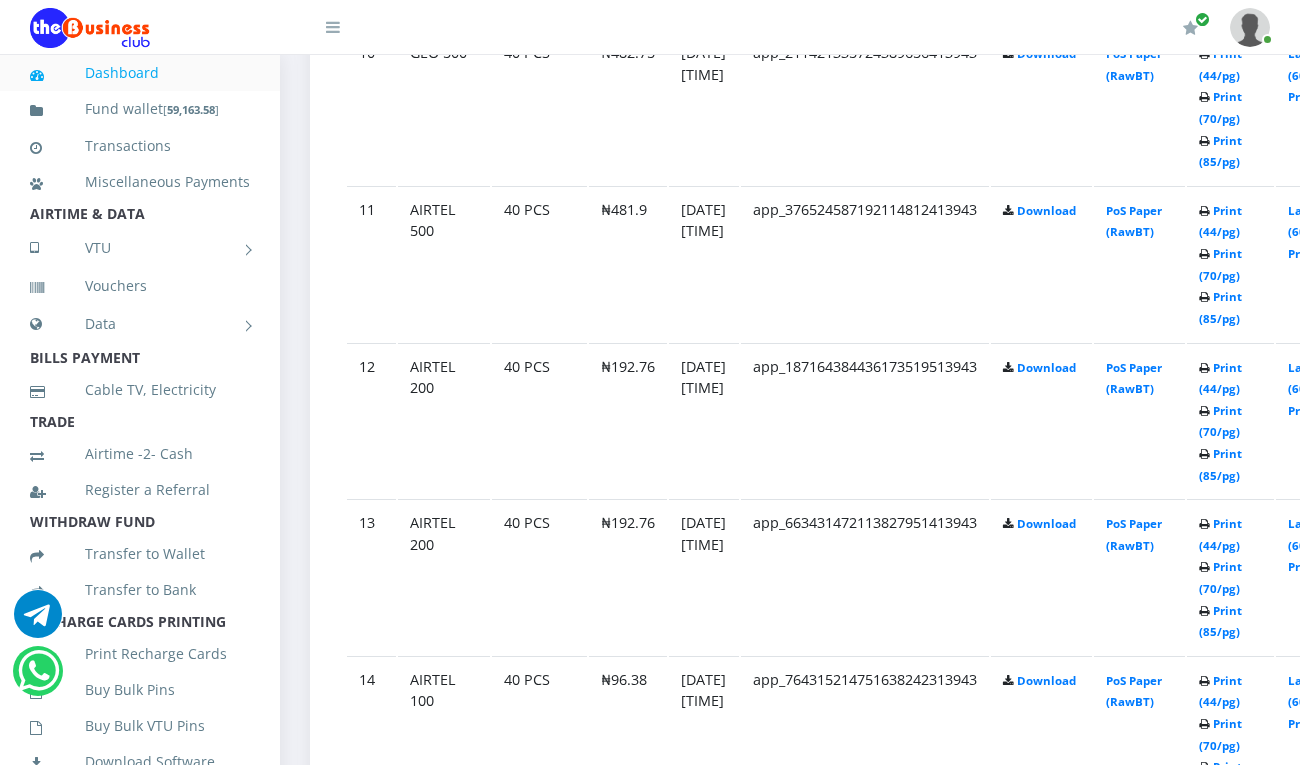 scroll, scrollTop: 2602, scrollLeft: 0, axis: vertical 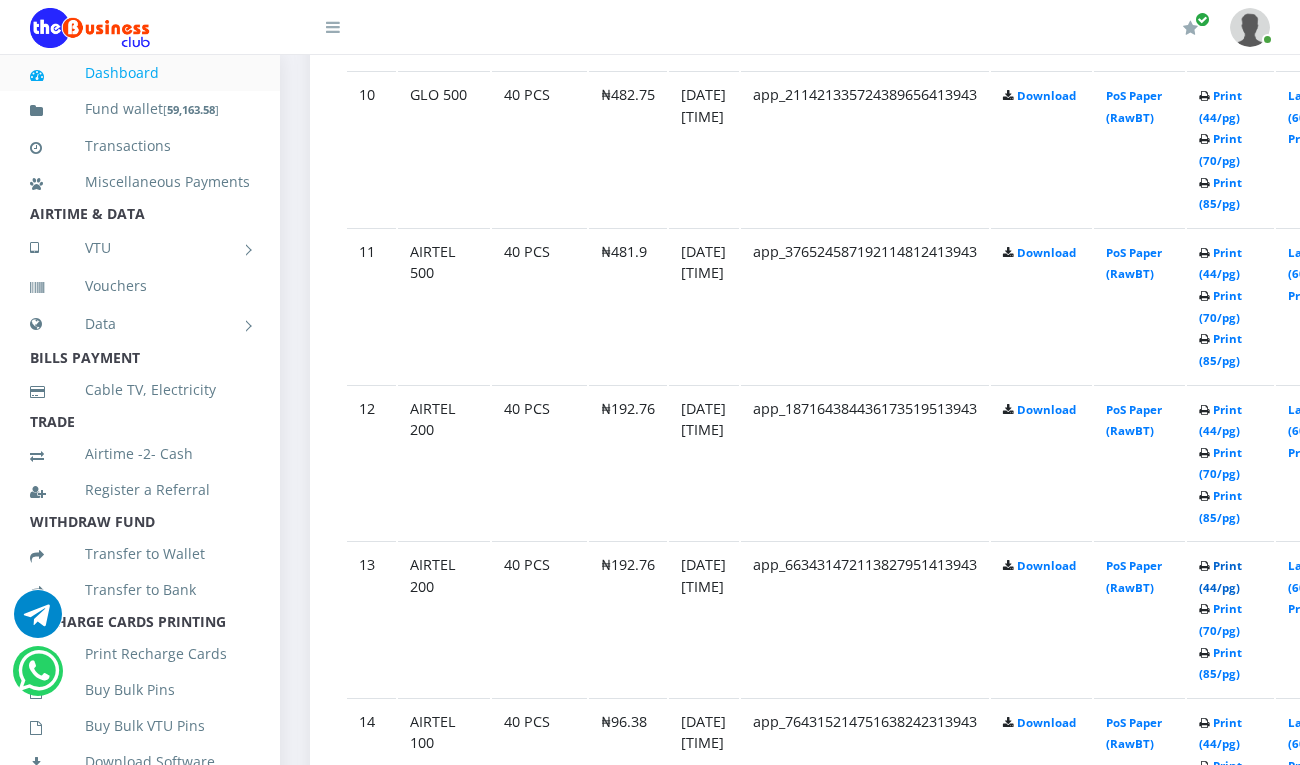 click on "Print (44/pg)" at bounding box center [1220, 576] 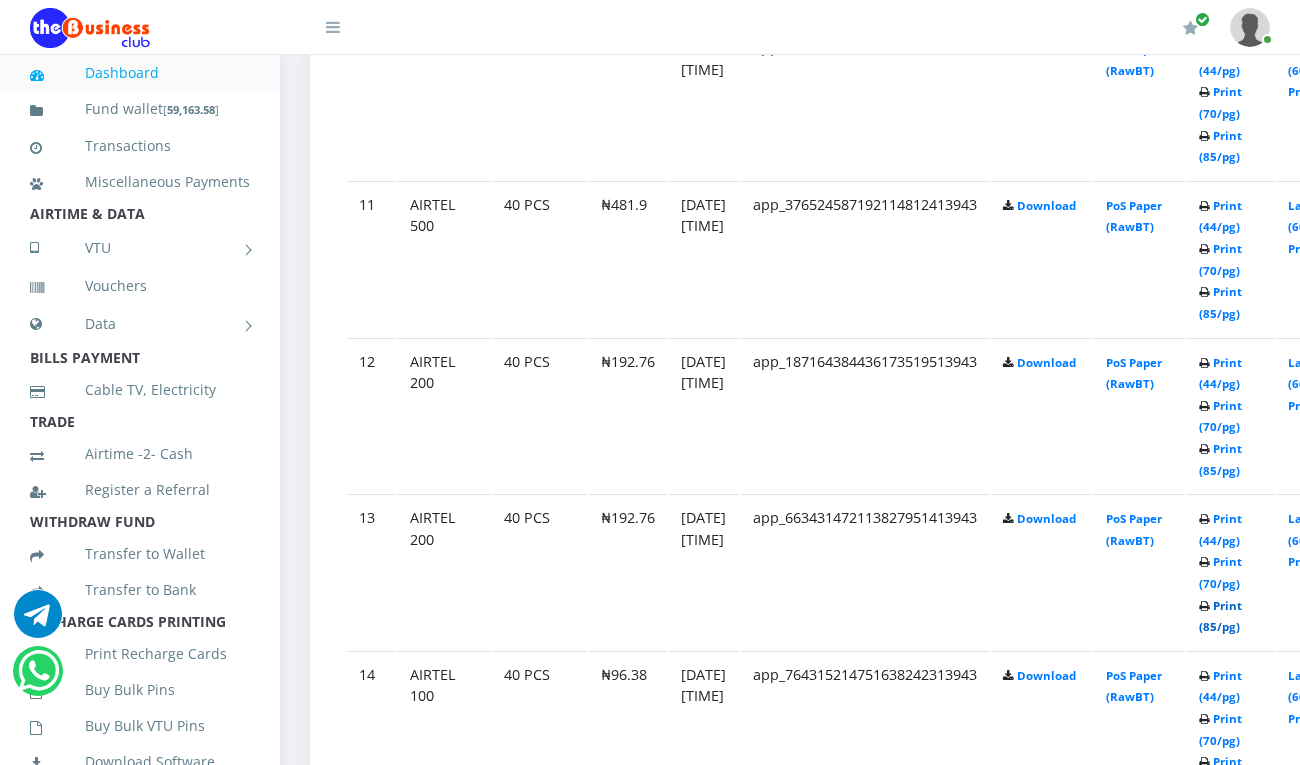 scroll, scrollTop: 0, scrollLeft: 0, axis: both 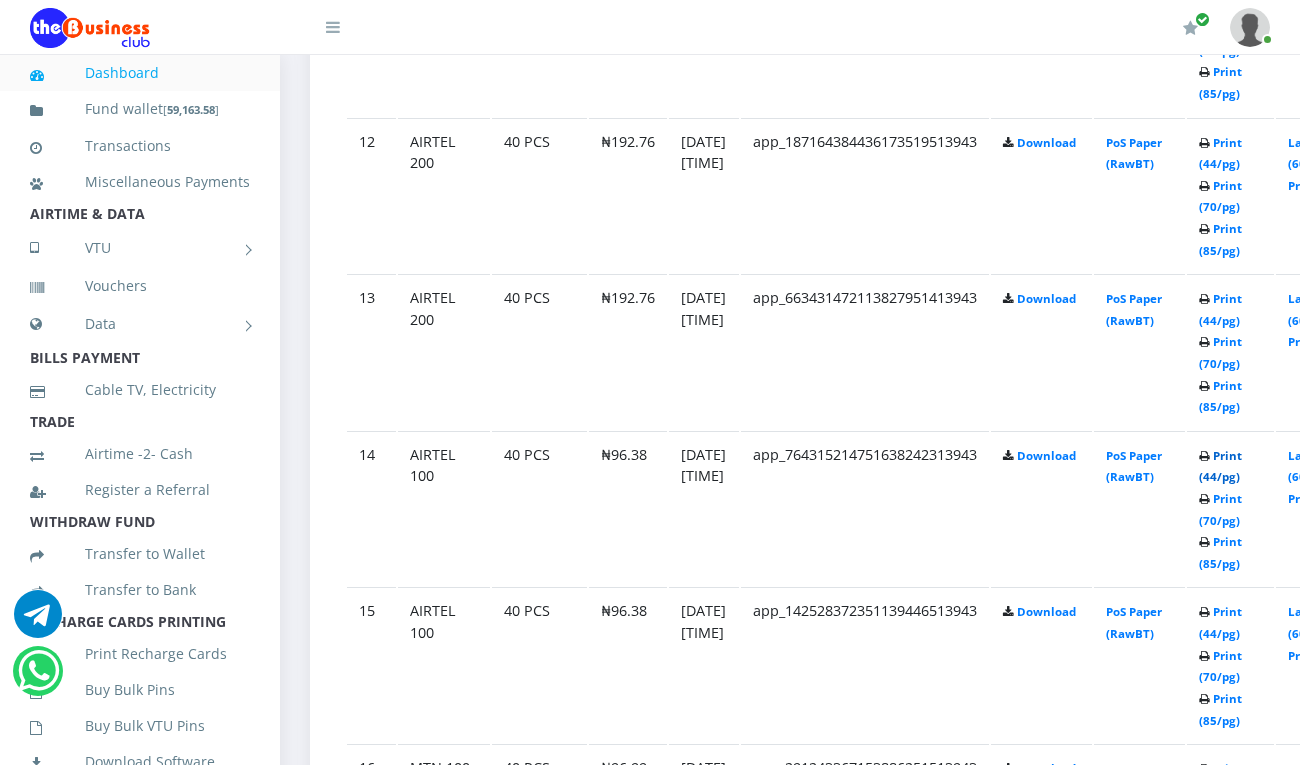 click on "Print (44/pg)" at bounding box center [1220, 466] 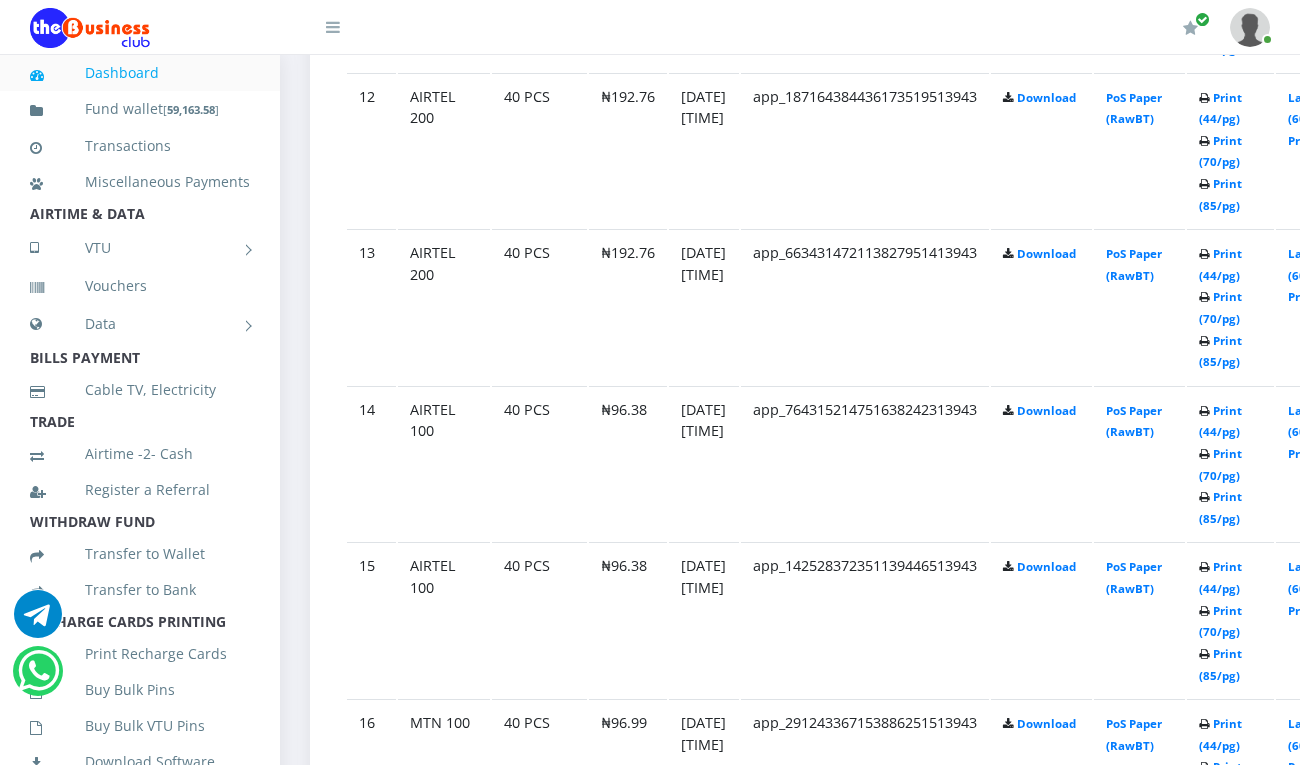 scroll, scrollTop: 2869, scrollLeft: 0, axis: vertical 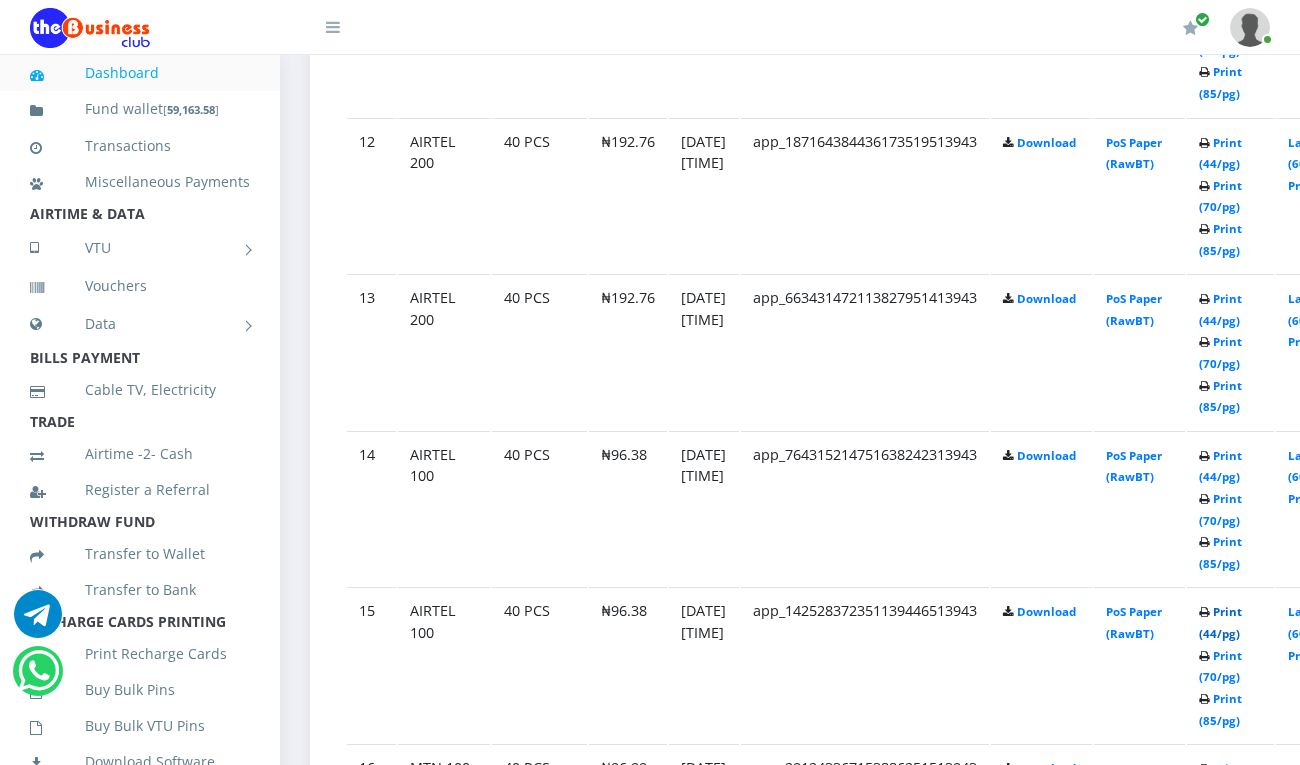 click on "Print (44/pg)" at bounding box center (1220, 622) 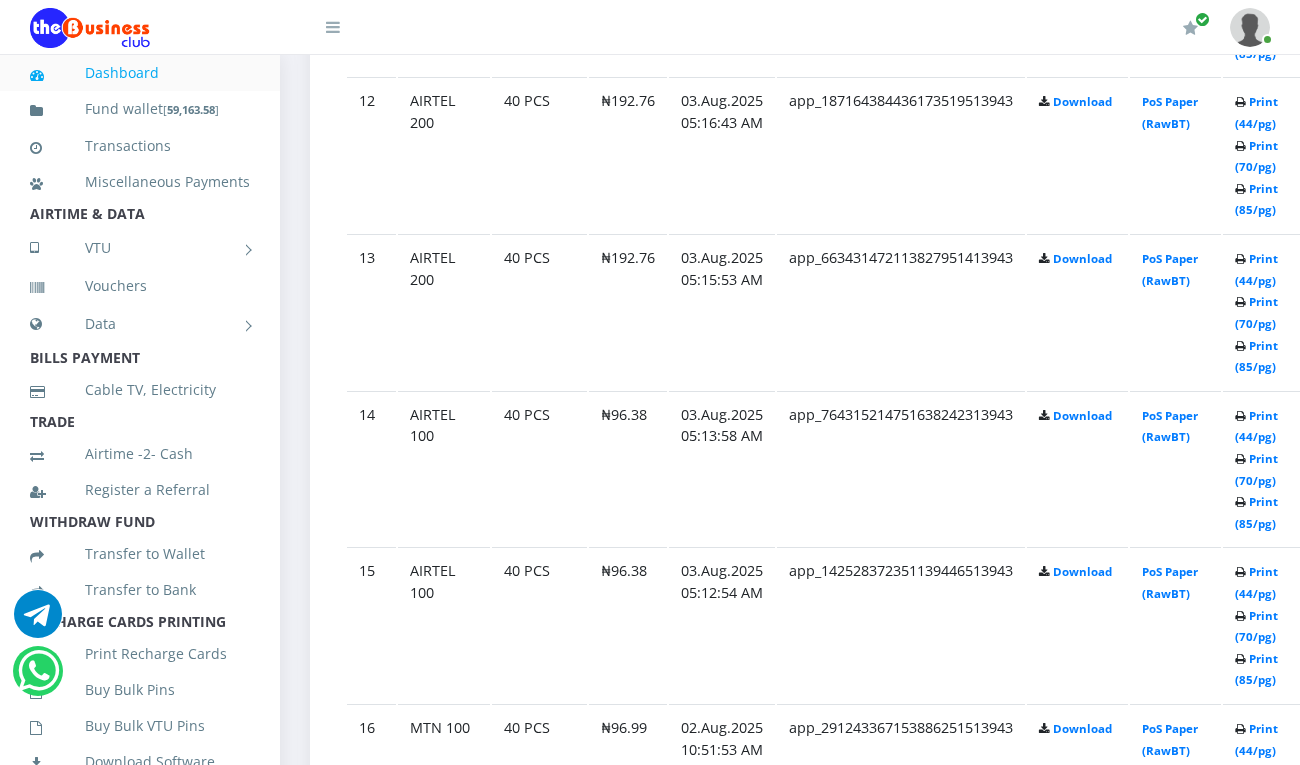 scroll, scrollTop: 2869, scrollLeft: 0, axis: vertical 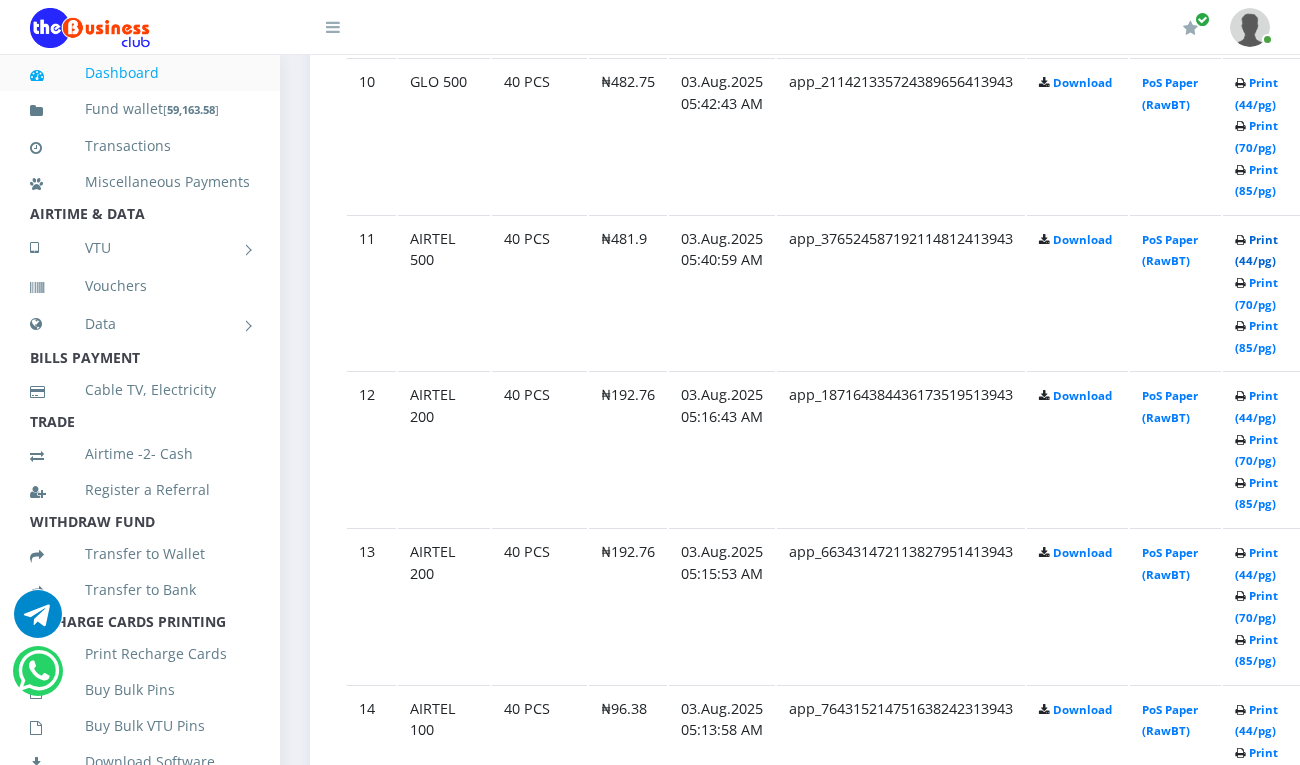click on "Print (44/pg)" at bounding box center [1256, 250] 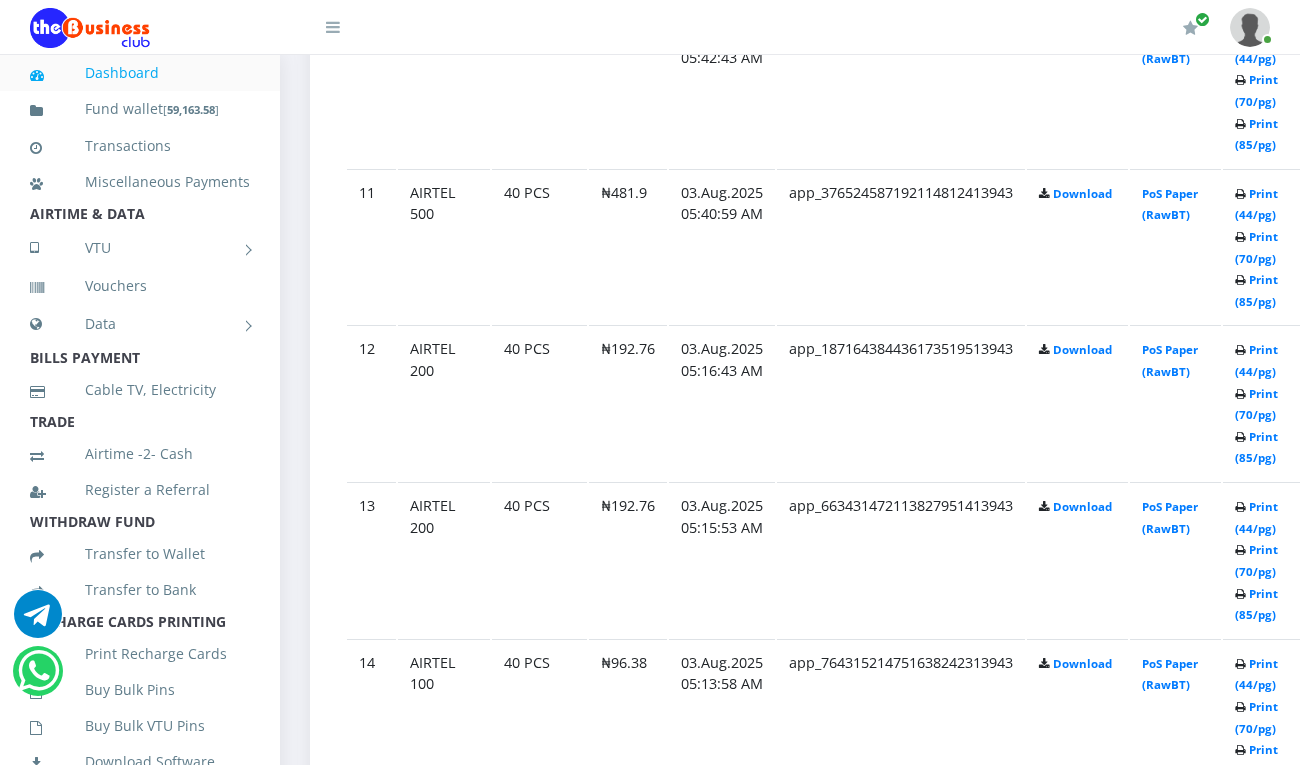 scroll, scrollTop: 2617, scrollLeft: 0, axis: vertical 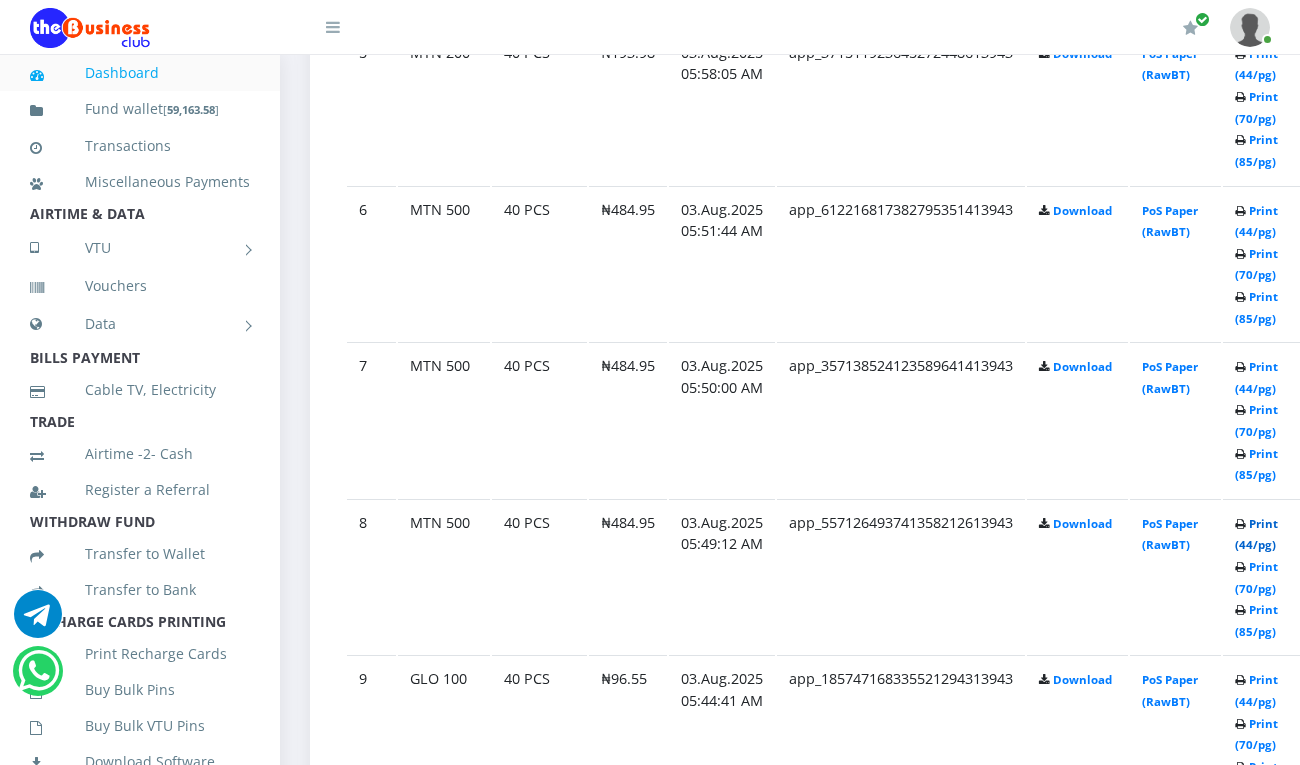 click on "Print (44/pg)" at bounding box center [1256, 534] 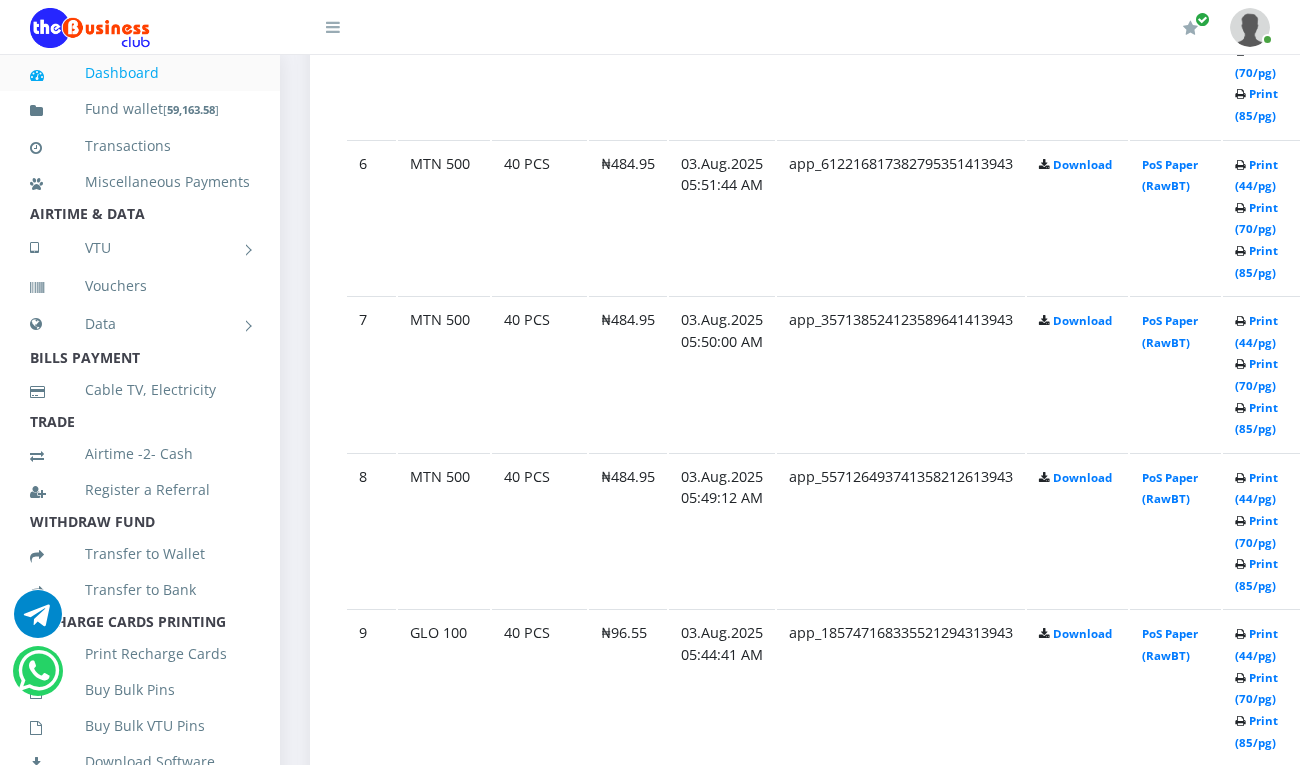 scroll, scrollTop: 1866, scrollLeft: 0, axis: vertical 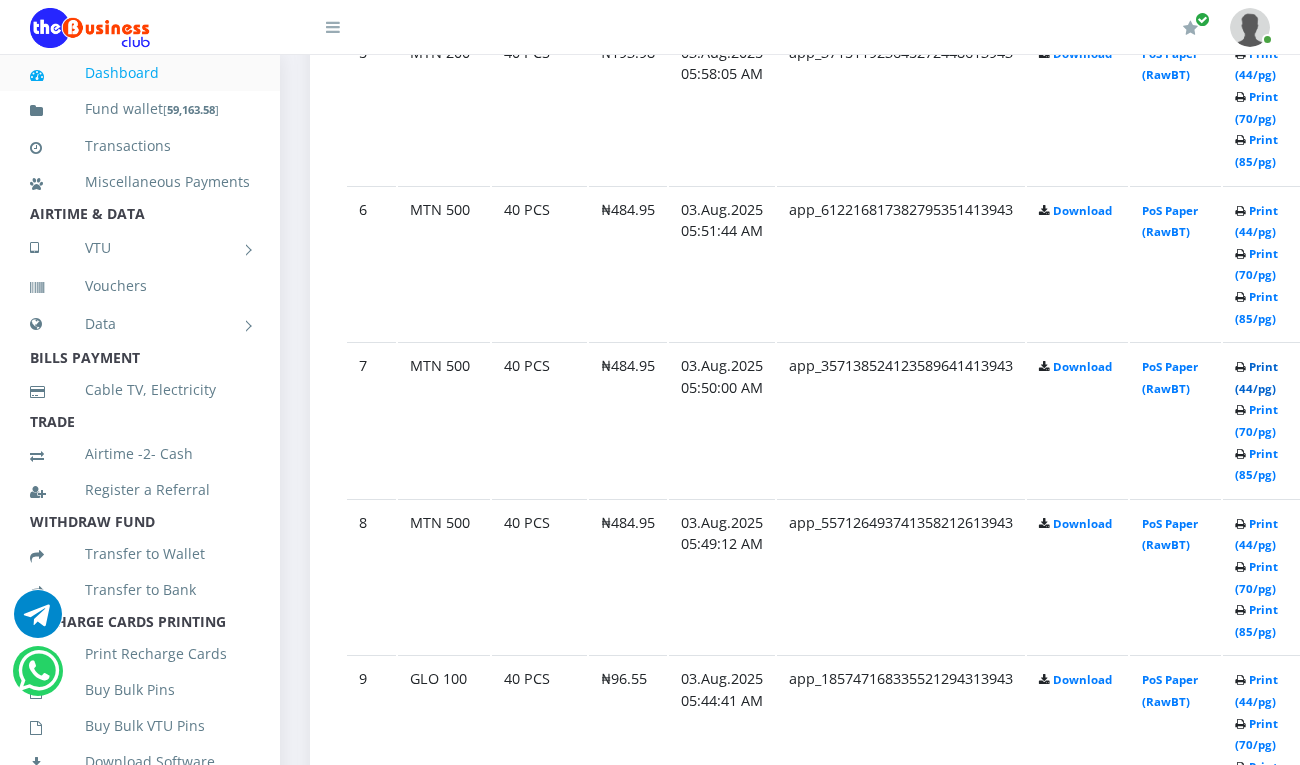 click on "Print (44/pg)" at bounding box center (1256, 377) 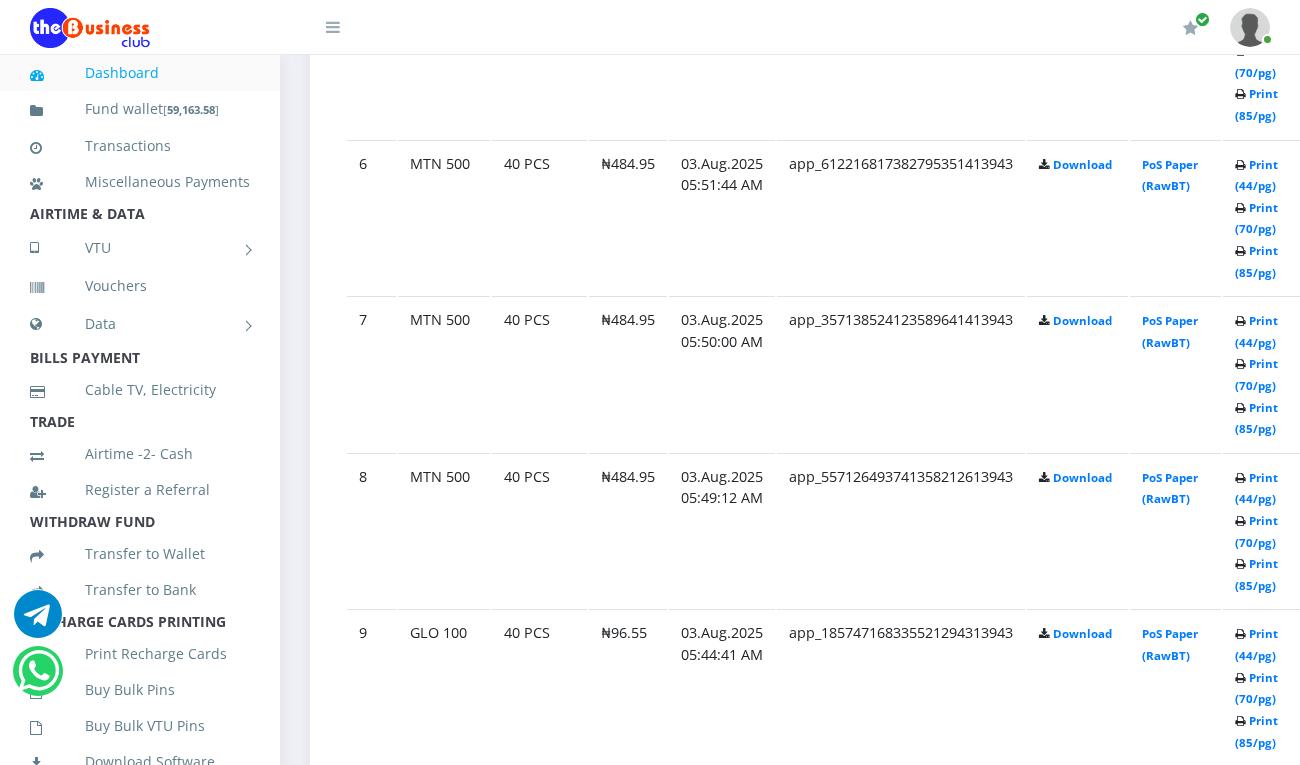 scroll, scrollTop: 1866, scrollLeft: 0, axis: vertical 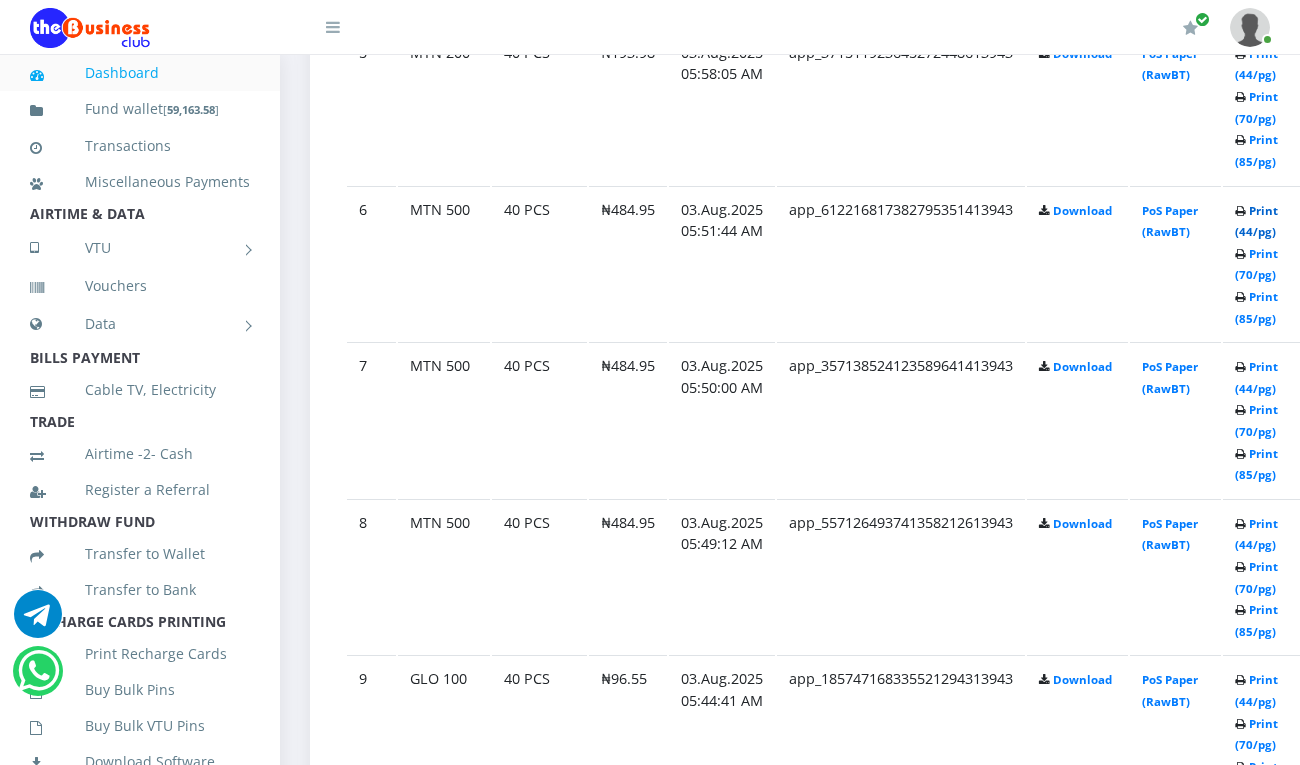 click on "Print (44/pg)" at bounding box center (1256, 221) 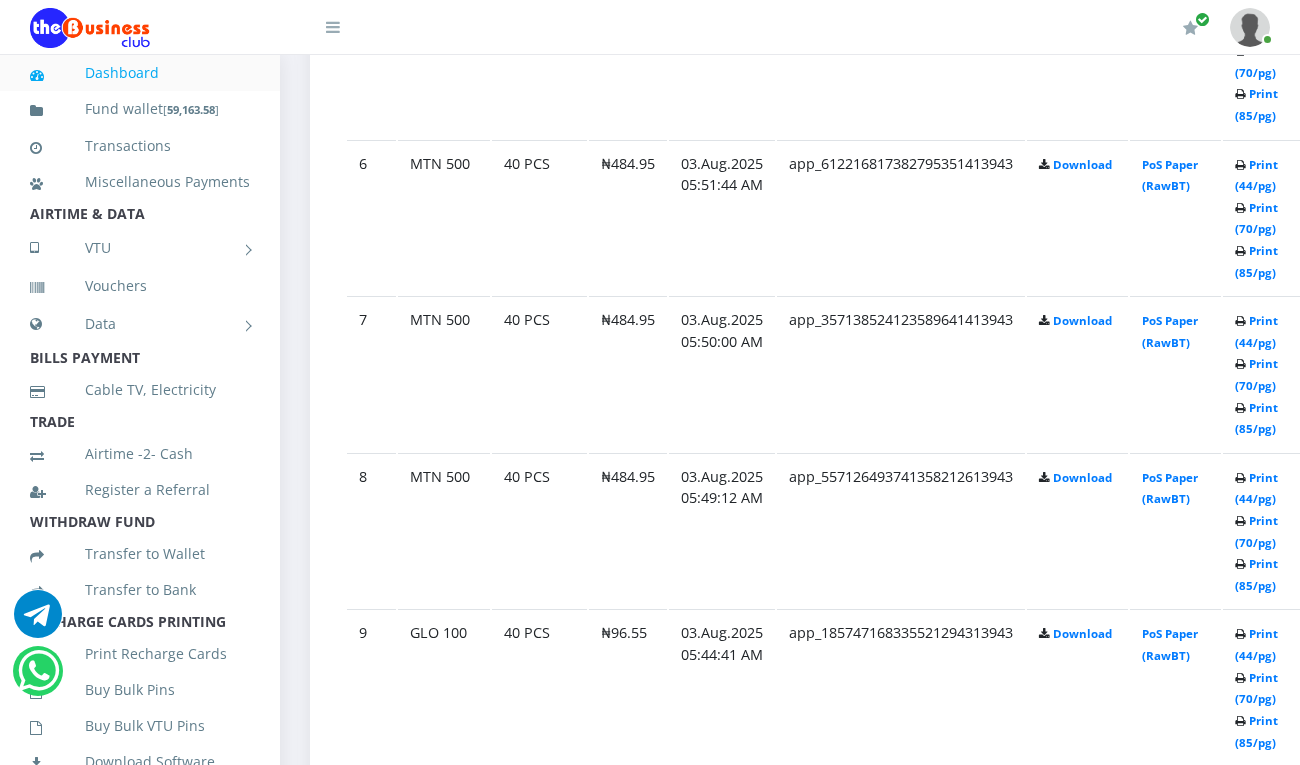 scroll, scrollTop: 1866, scrollLeft: 0, axis: vertical 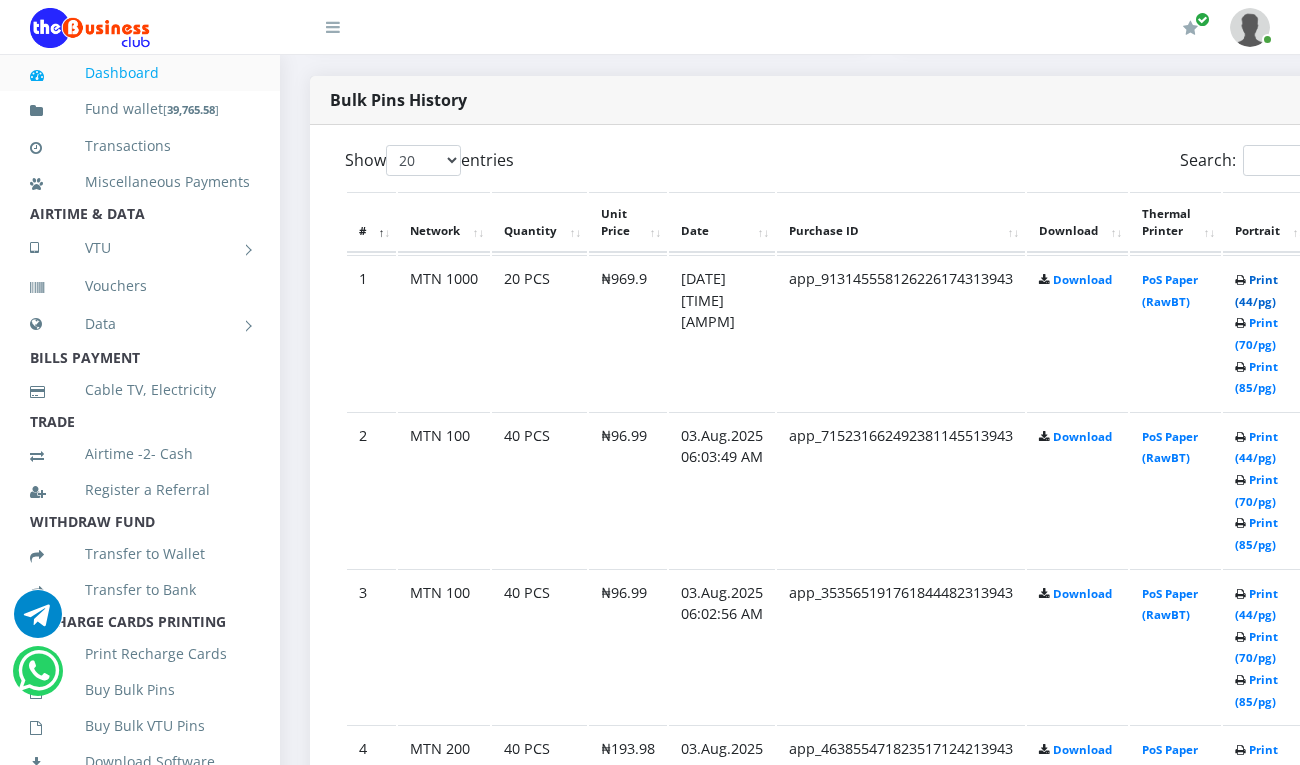 click on "Print (44/pg)" at bounding box center [1256, 290] 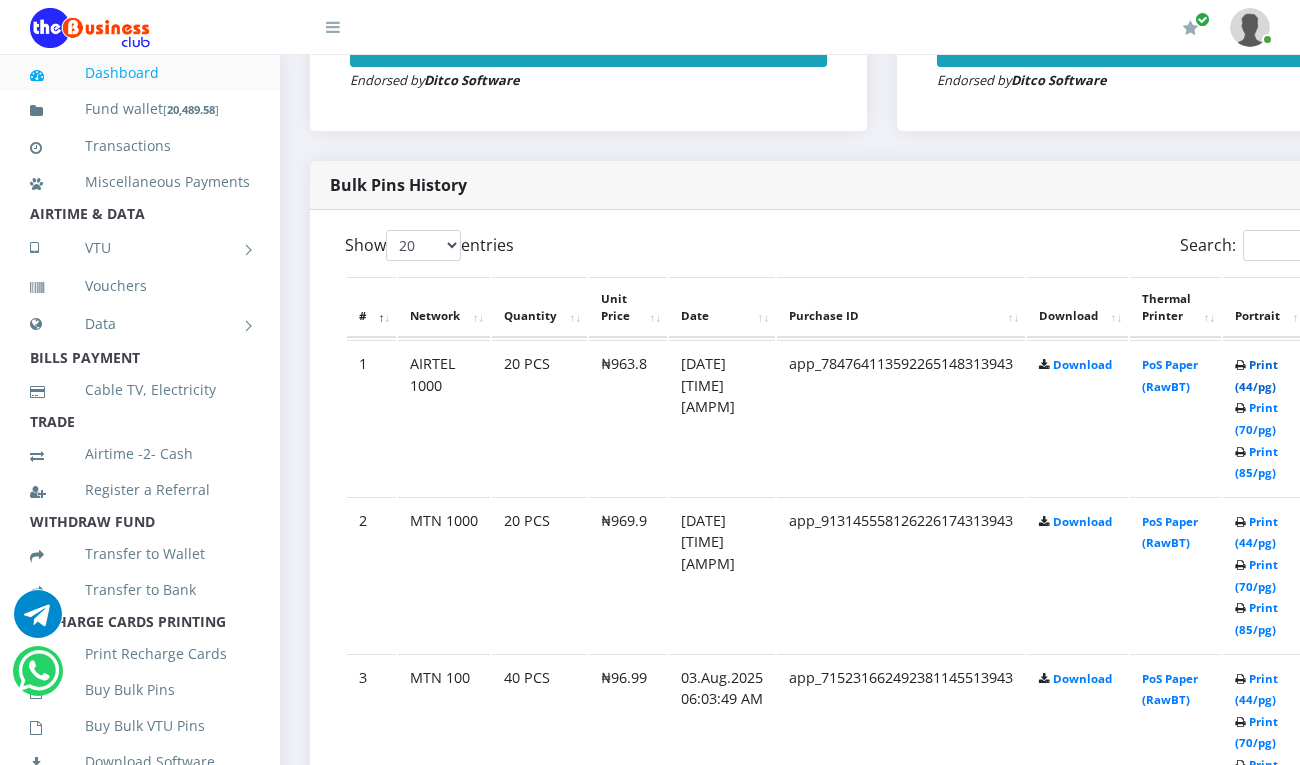 scroll, scrollTop: 0, scrollLeft: 0, axis: both 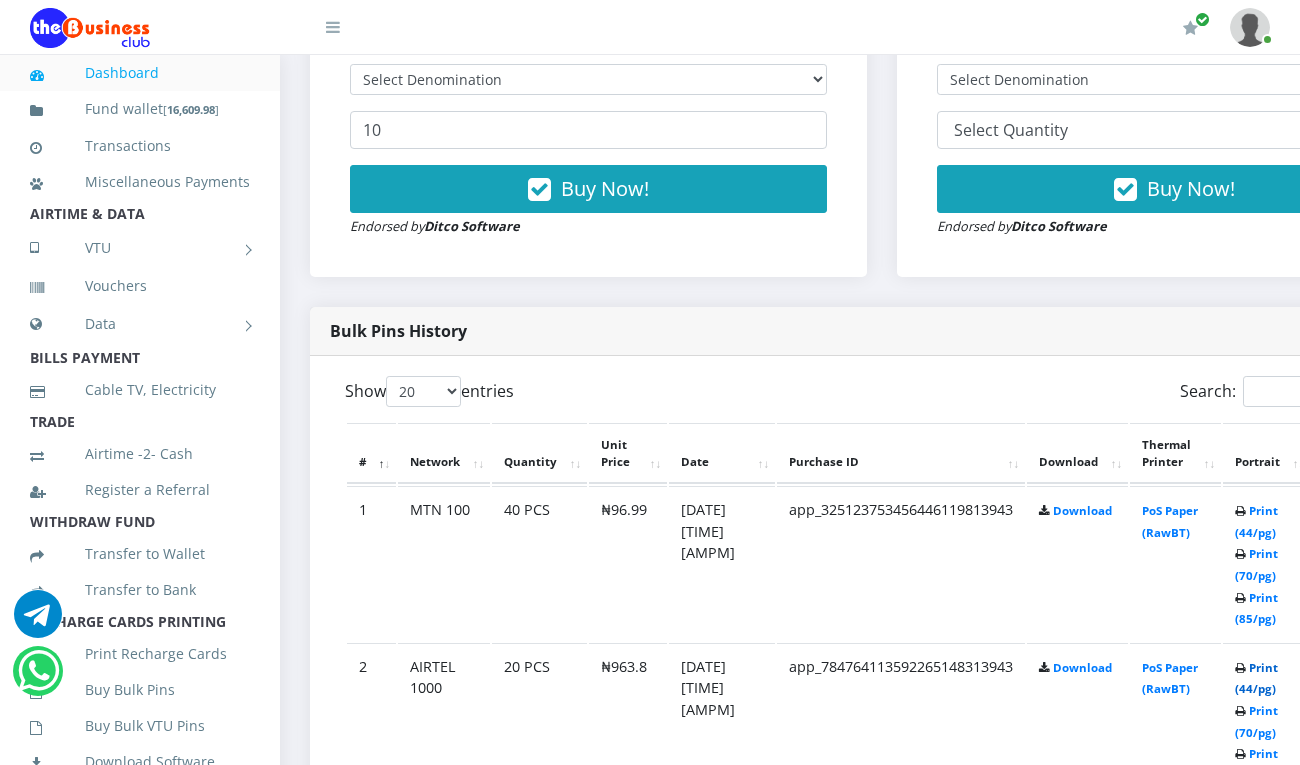 click on "Print (44/pg)" at bounding box center (1256, 678) 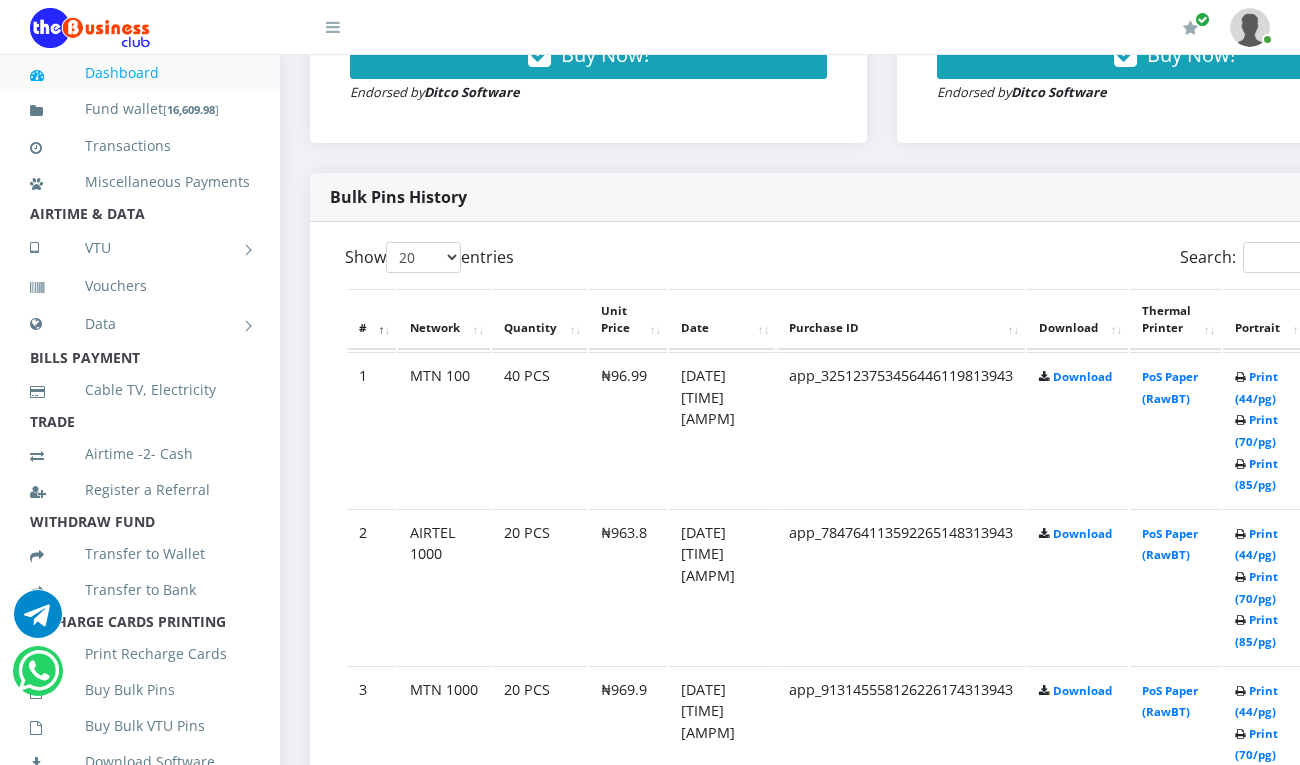 scroll, scrollTop: 782, scrollLeft: 0, axis: vertical 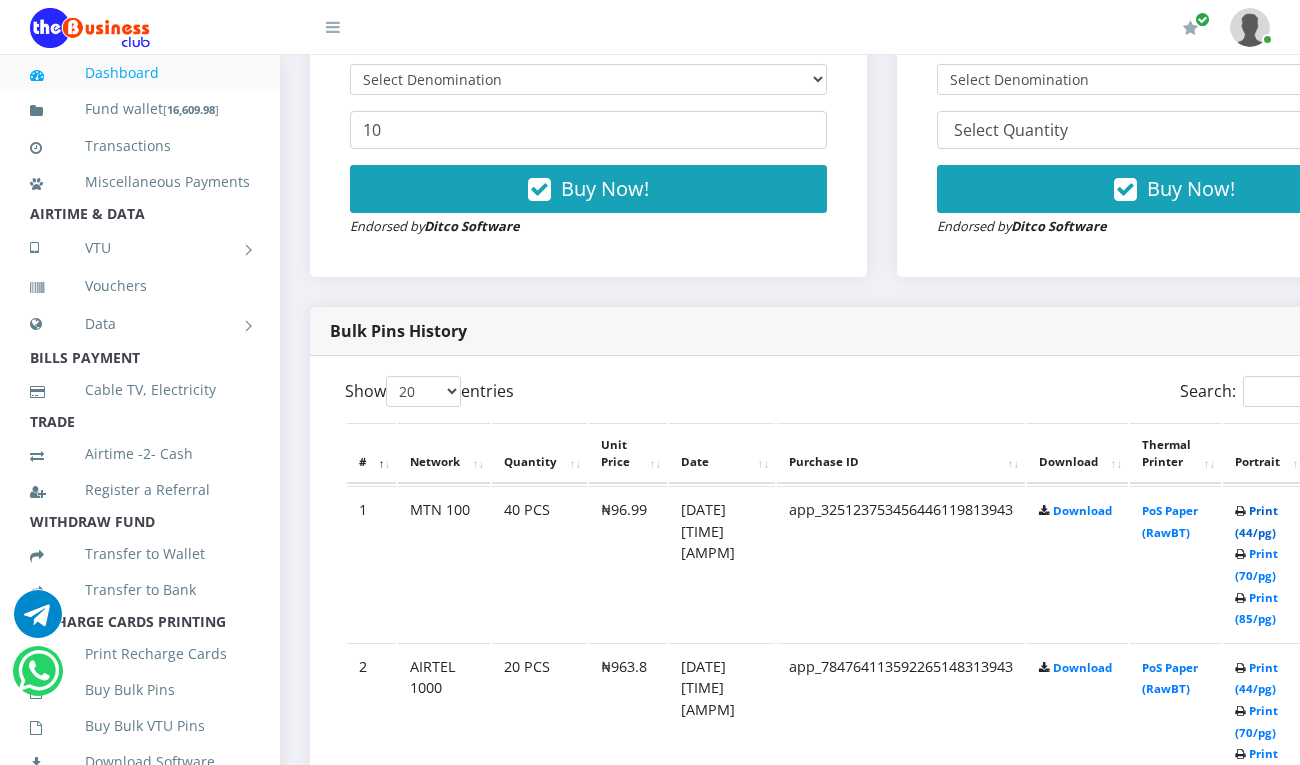 click on "Print (44/pg)" at bounding box center [1256, 521] 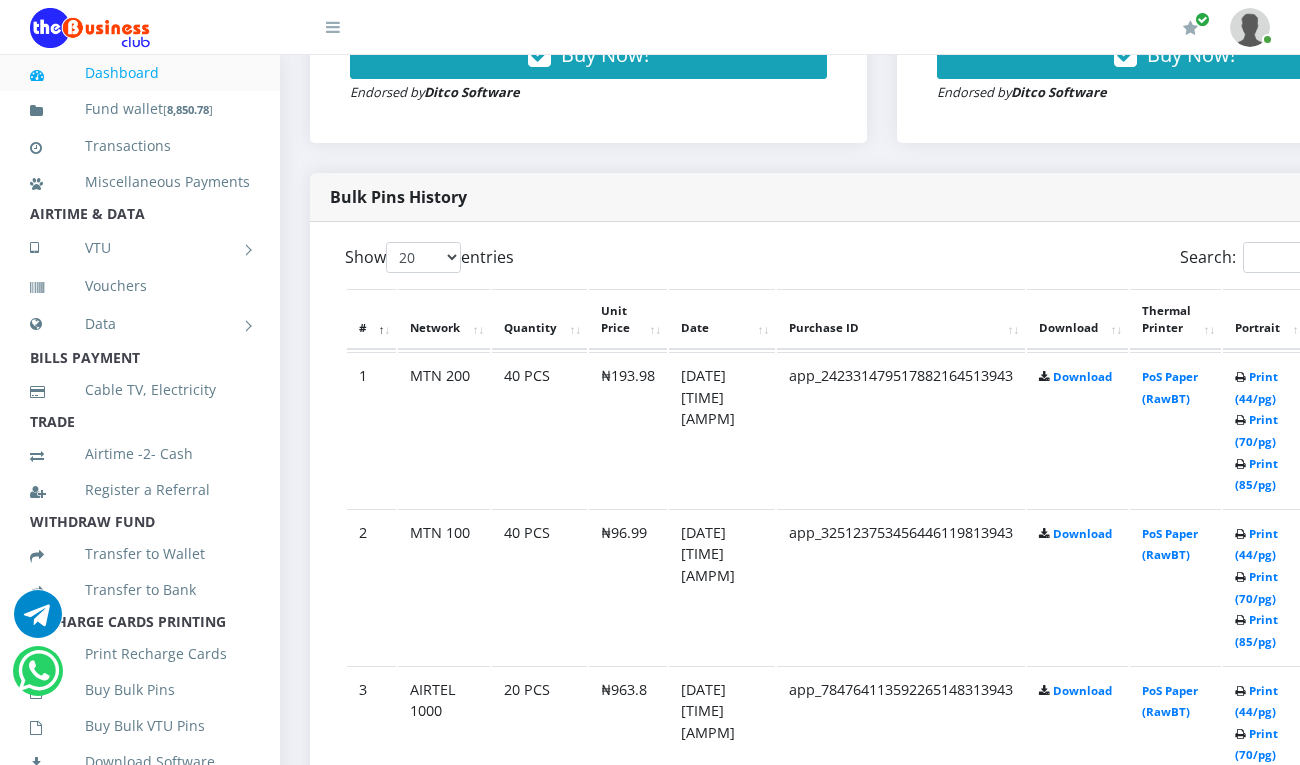 scroll, scrollTop: 782, scrollLeft: 0, axis: vertical 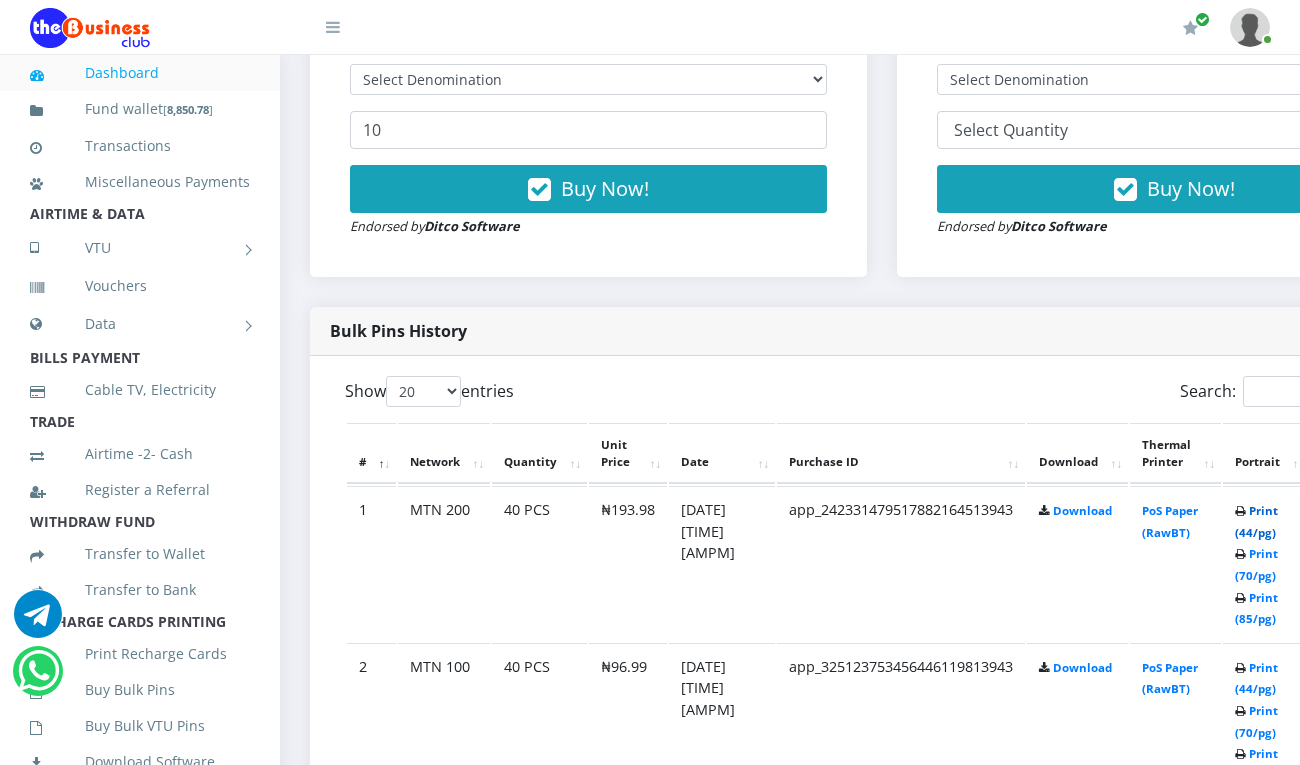 click on "Print (44/pg)" at bounding box center [1256, 521] 